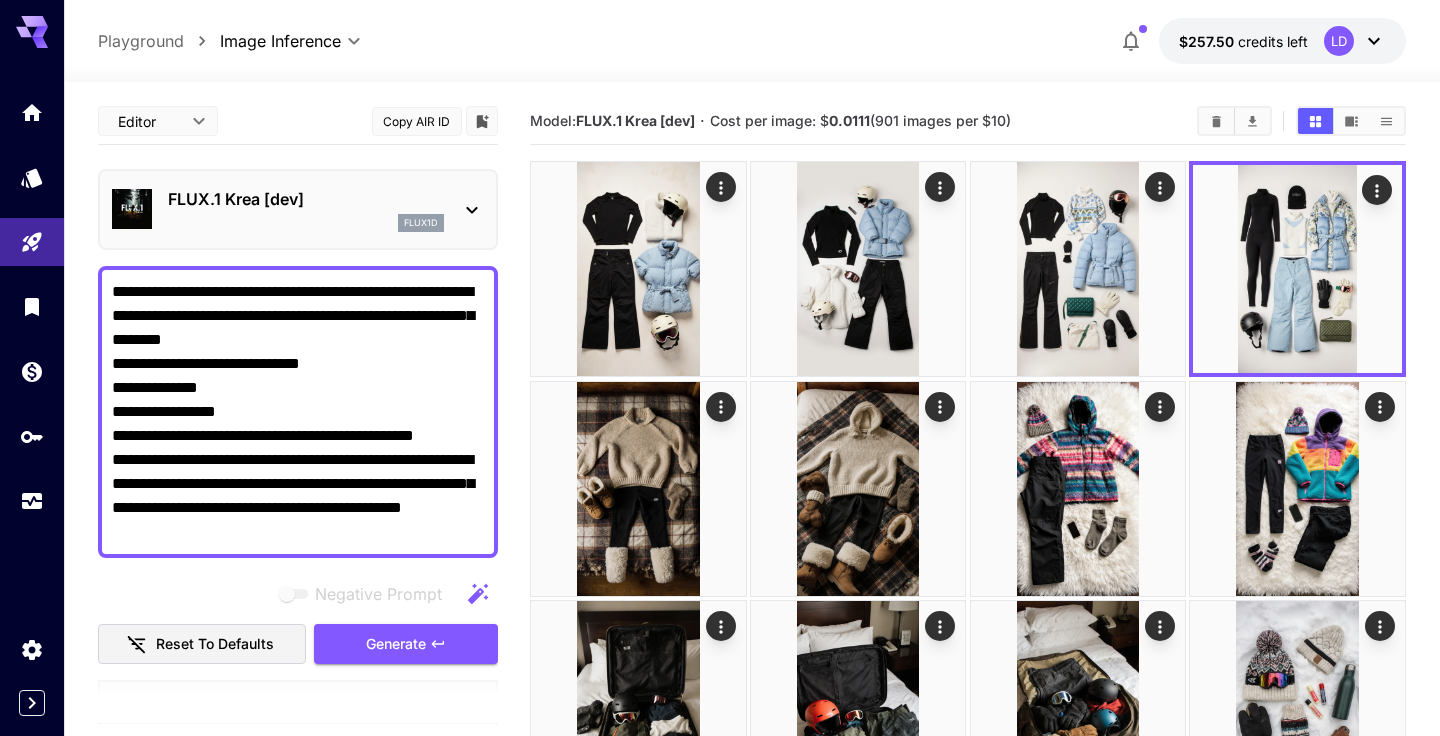 scroll, scrollTop: 0, scrollLeft: 0, axis: both 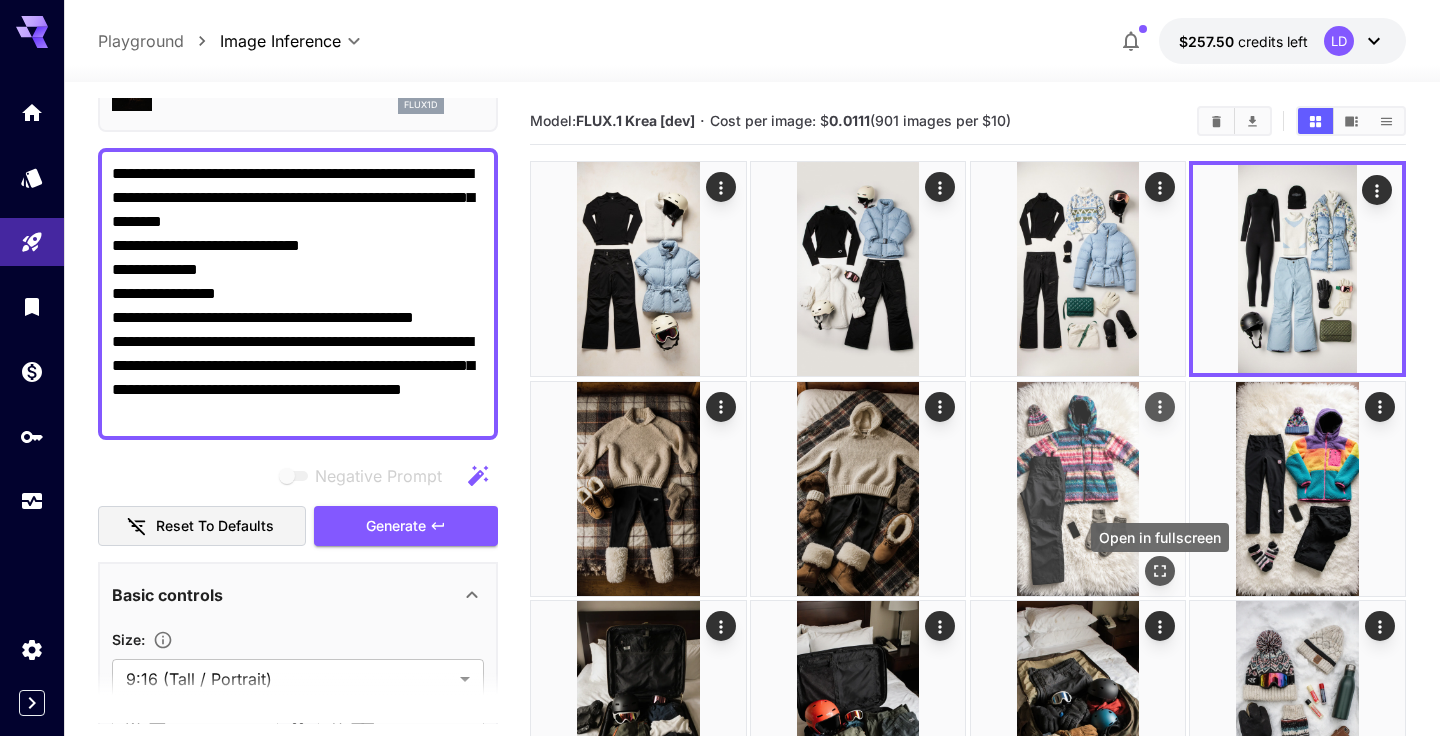 click 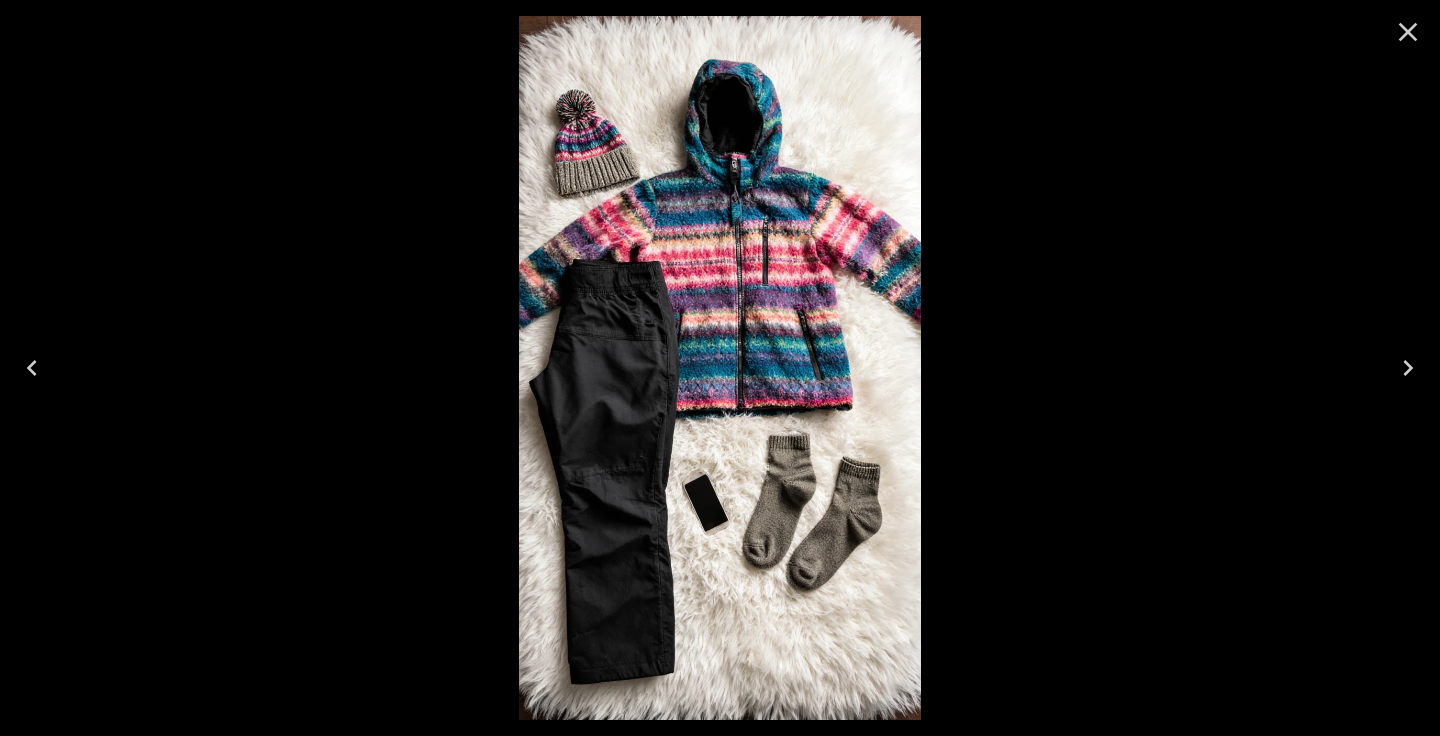 click 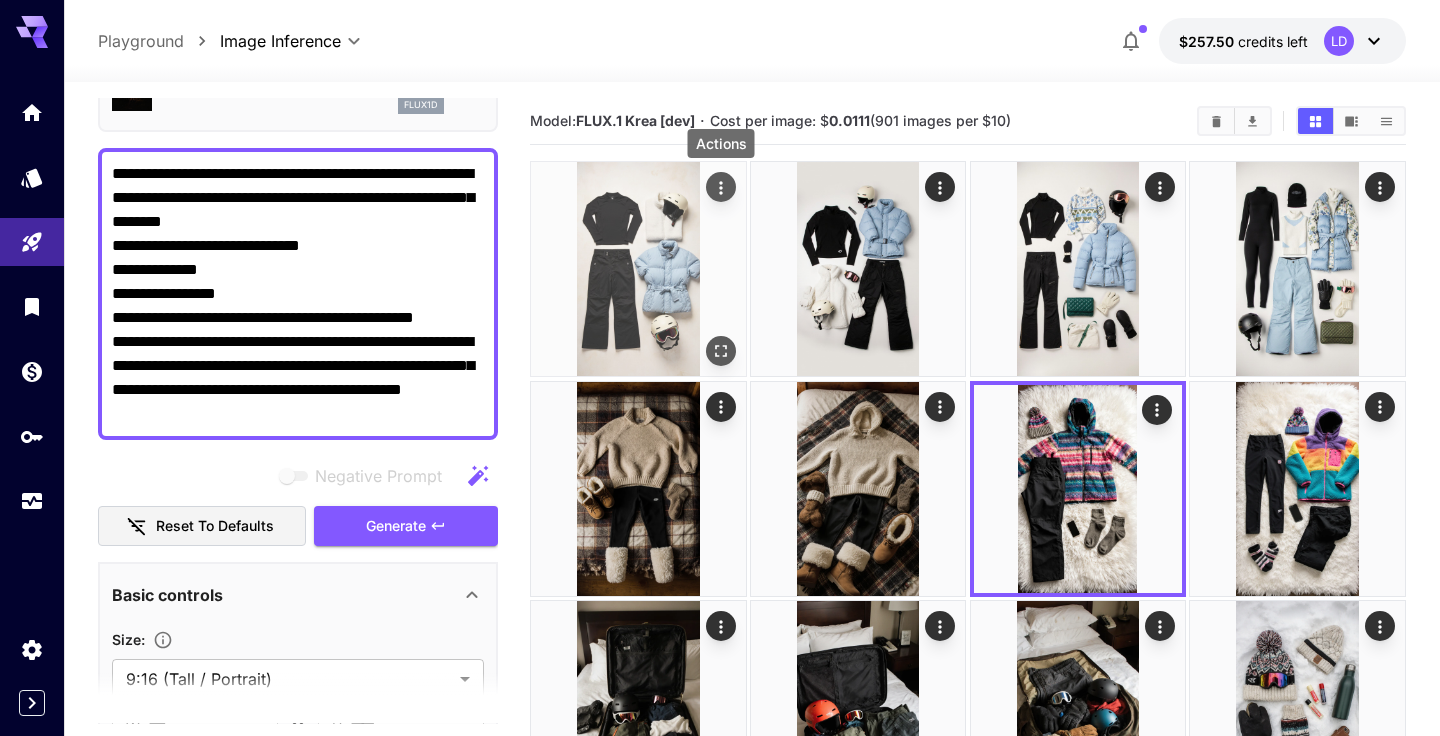 click 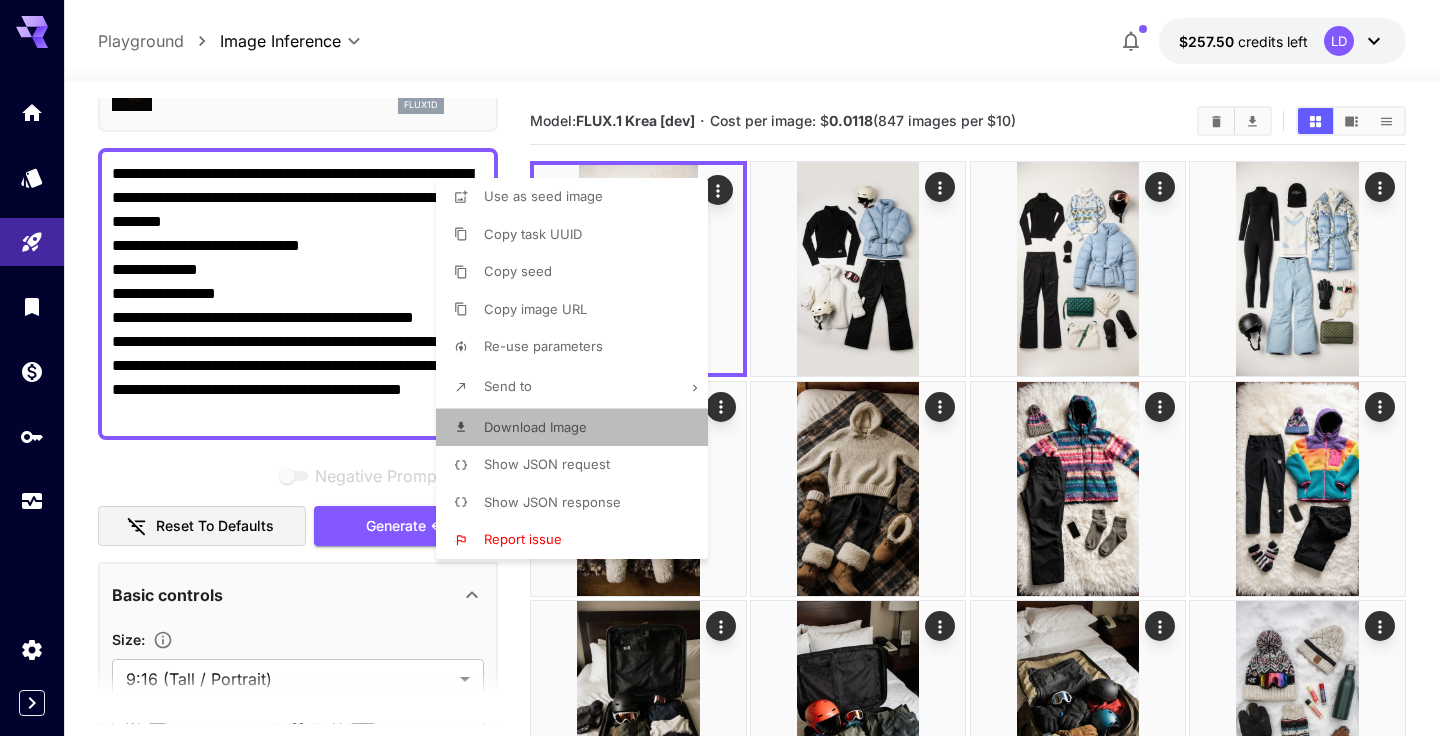 click on "Download Image" at bounding box center [578, 428] 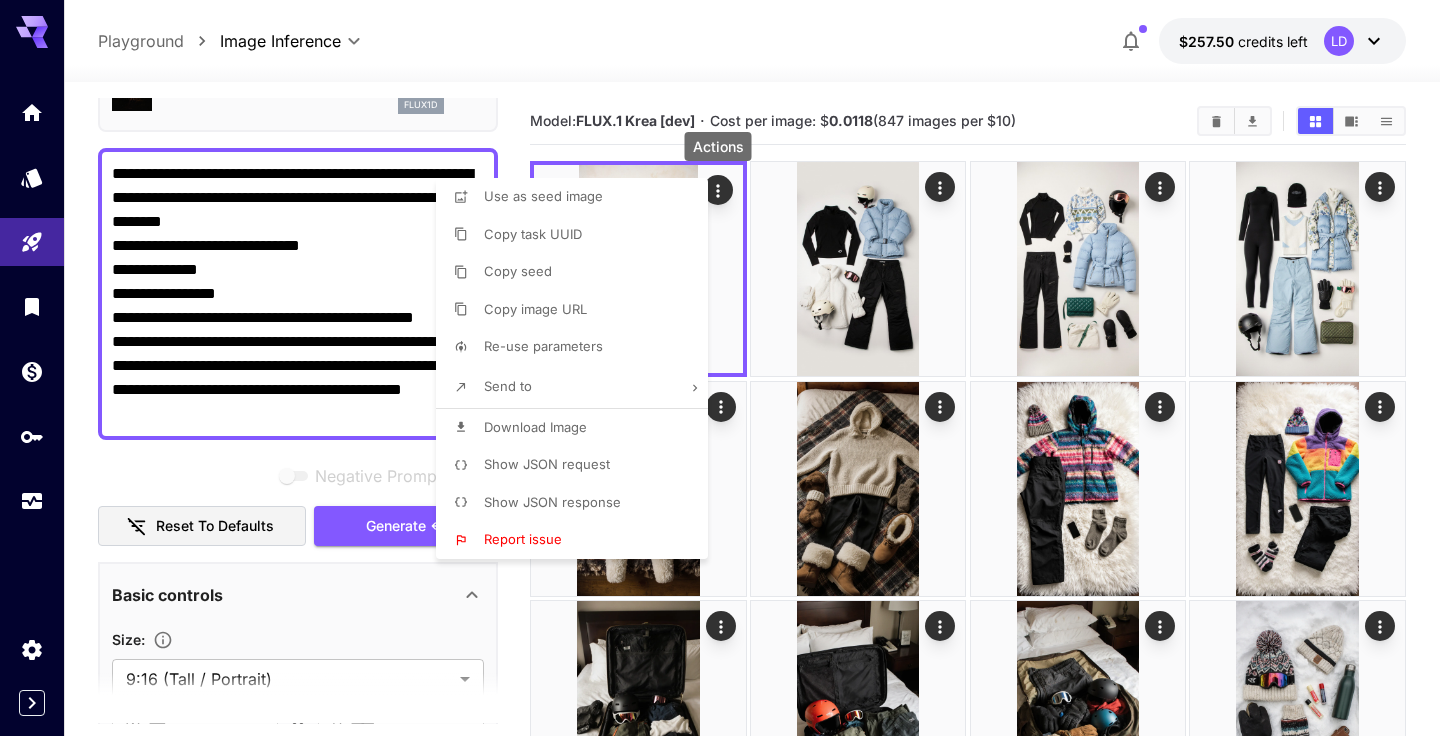 click at bounding box center (720, 368) 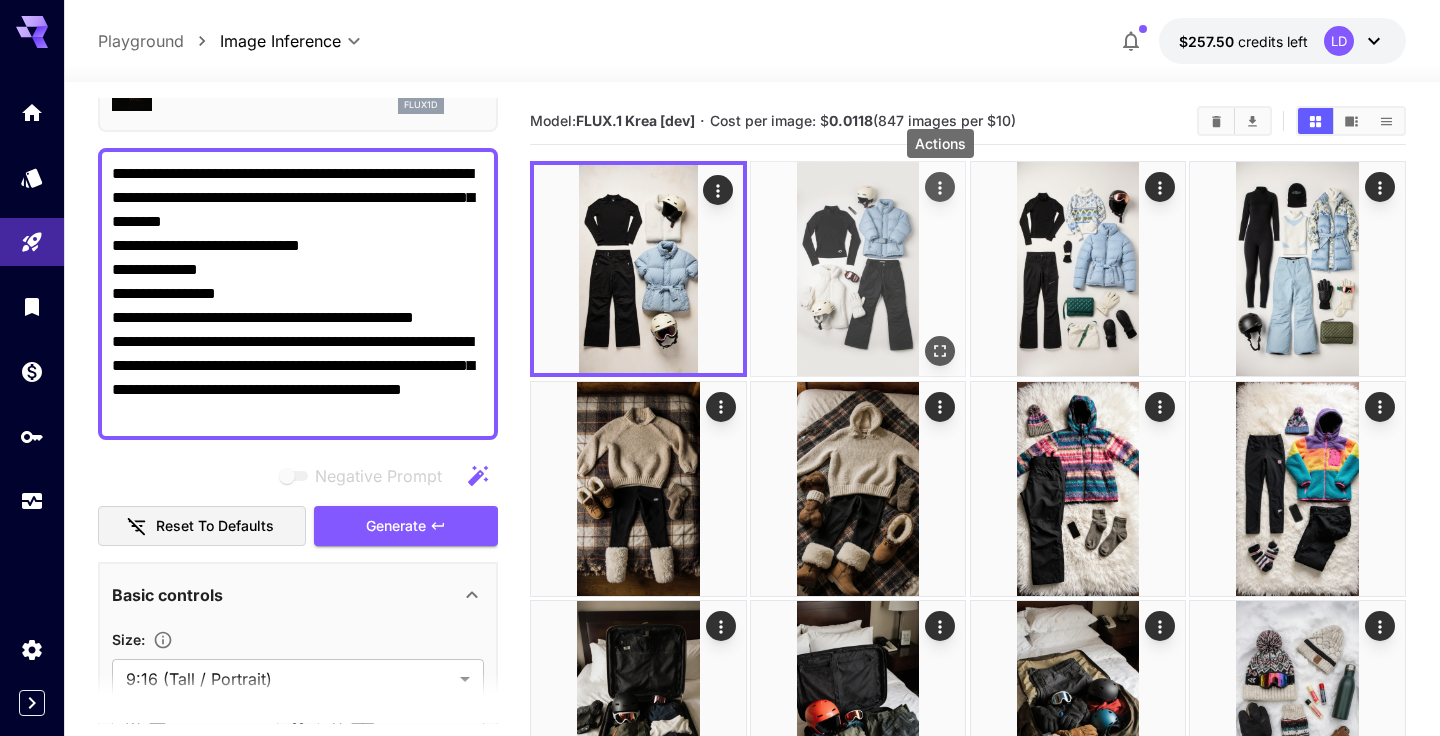 click 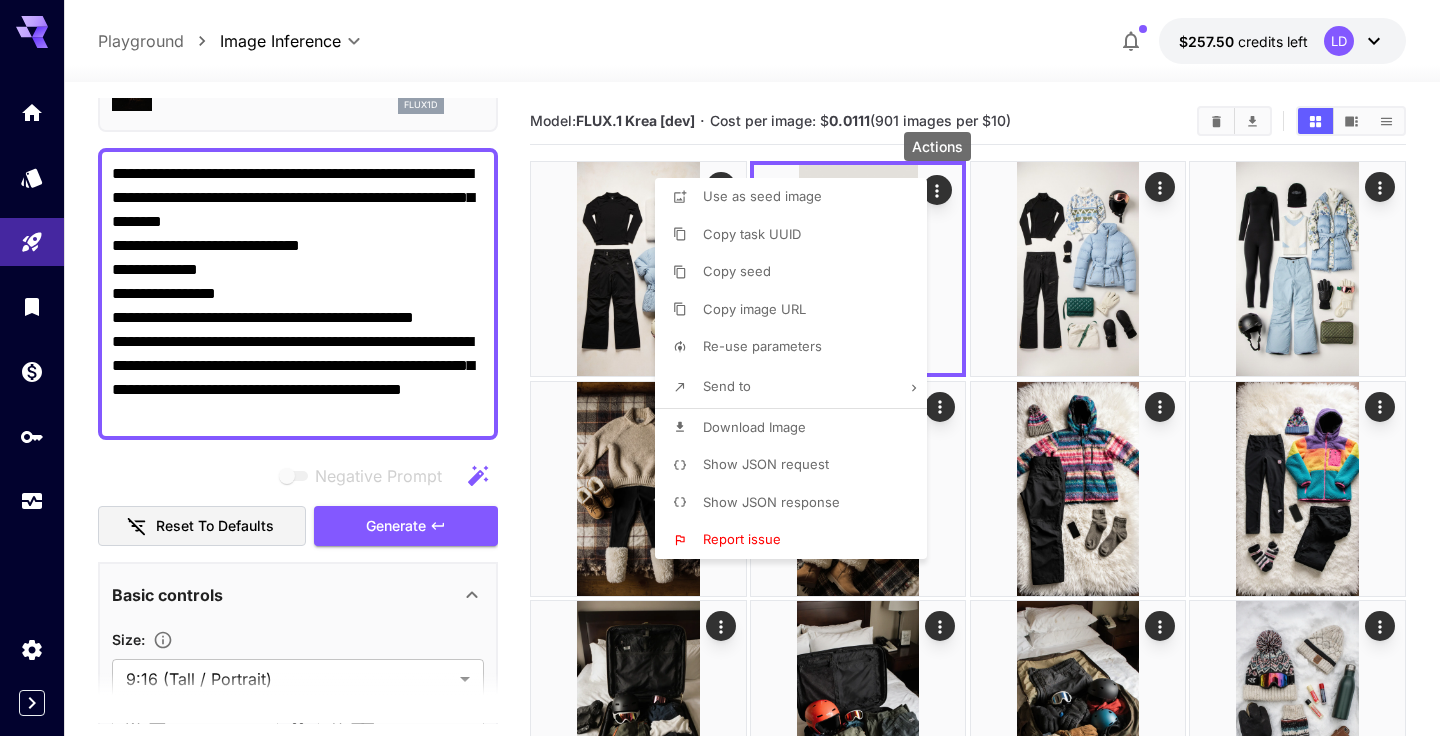 click on "Download Image" at bounding box center (754, 427) 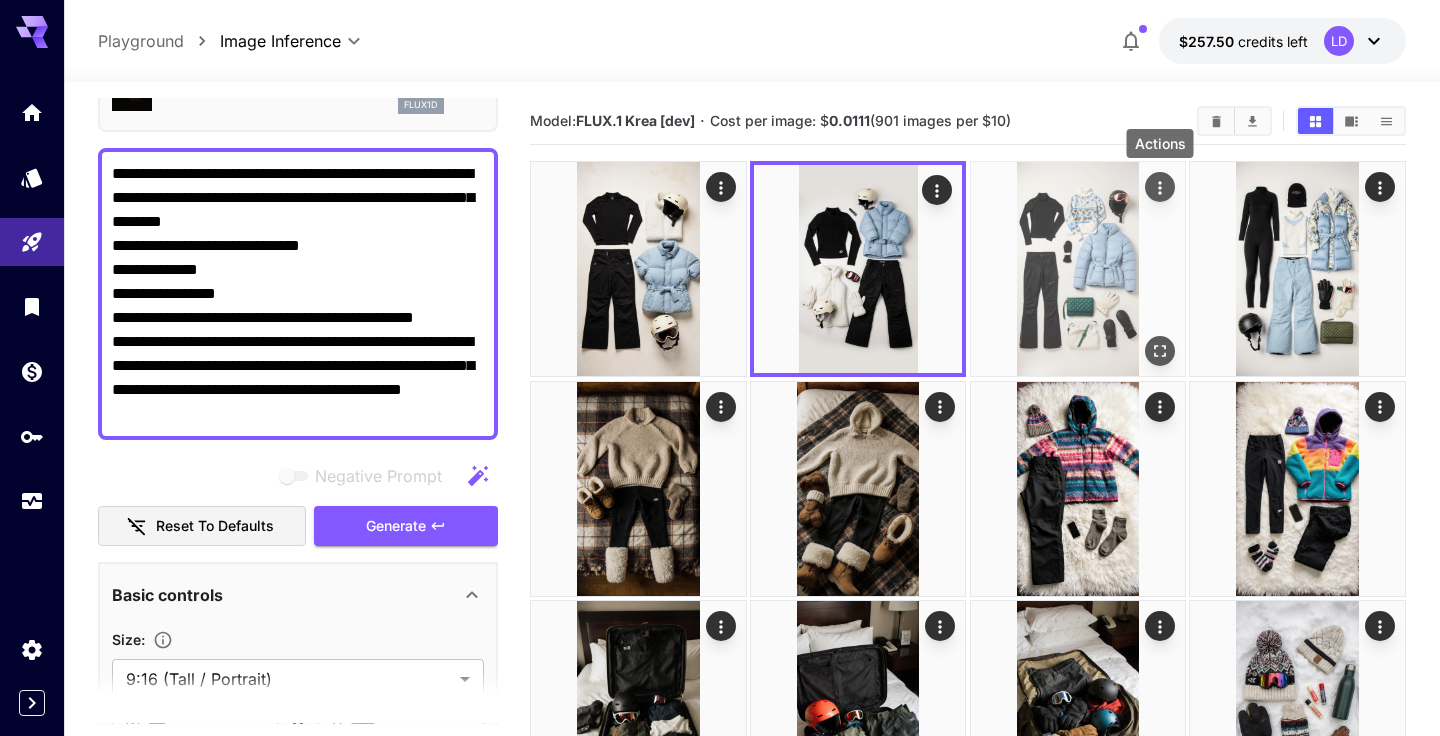 click 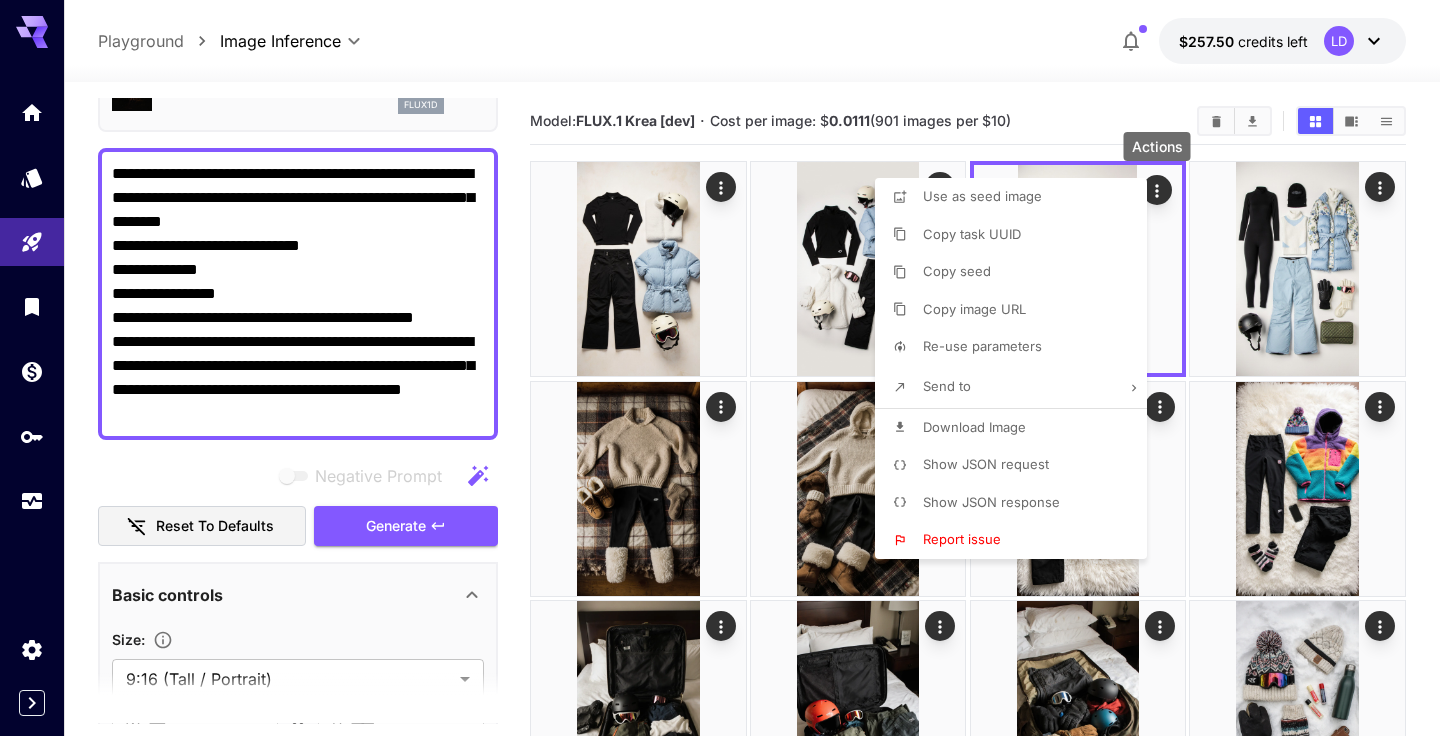 click on "Download Image" at bounding box center [974, 427] 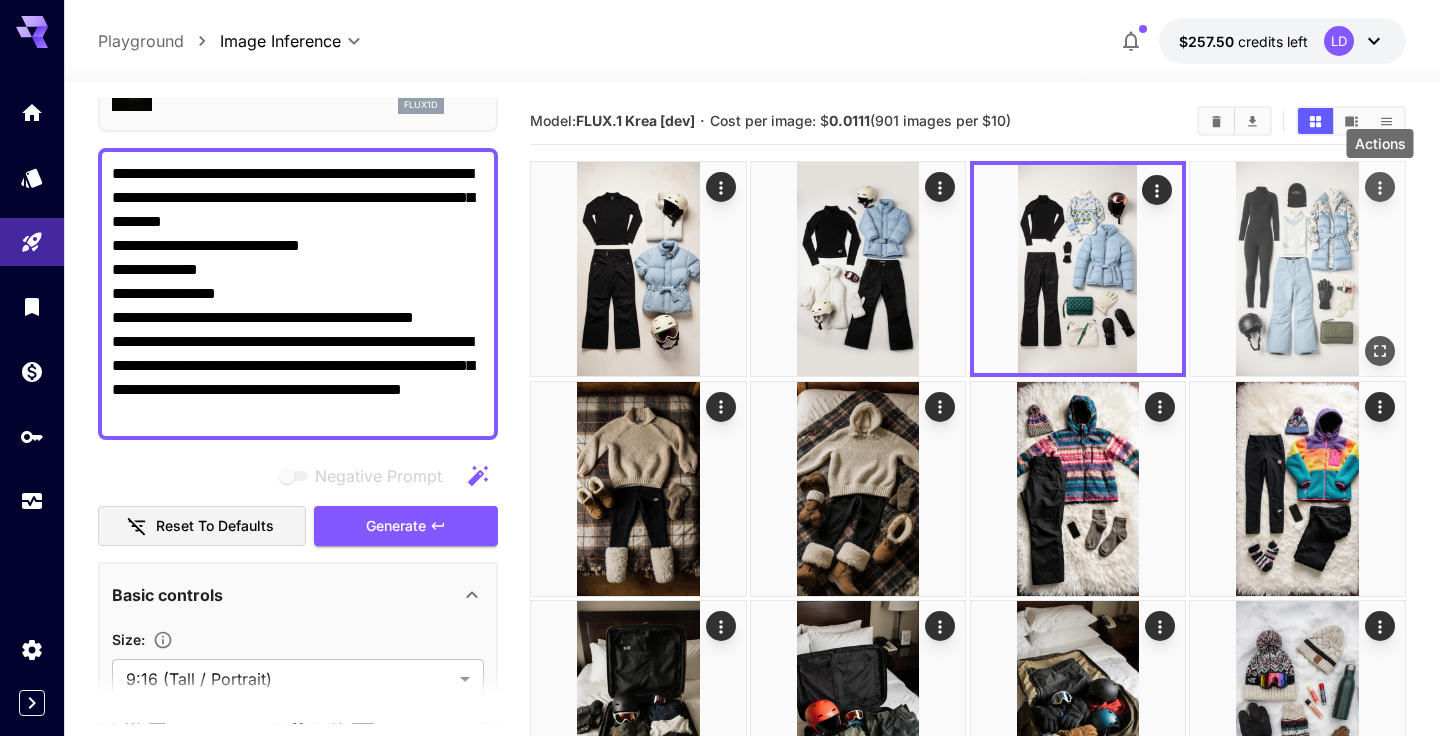 click 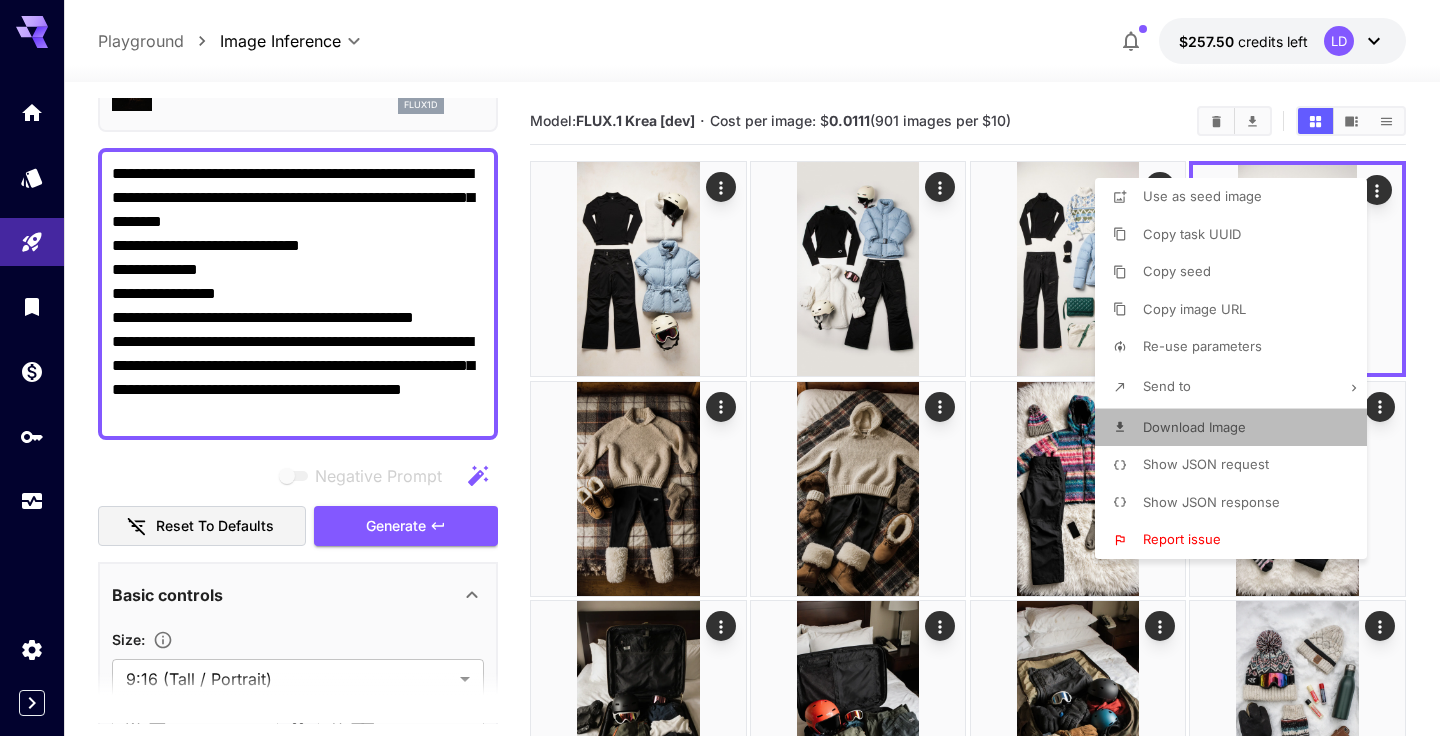 click on "Download Image" at bounding box center [1194, 427] 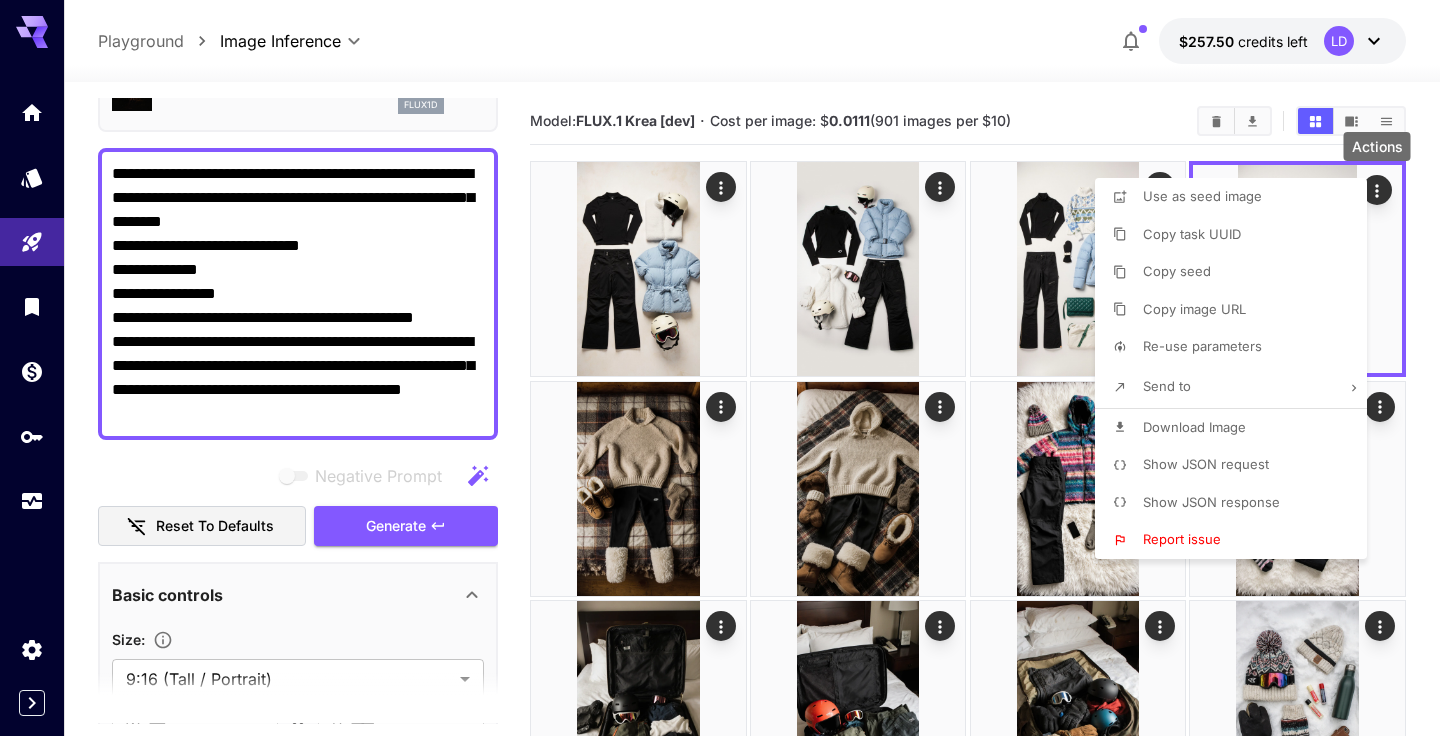 click at bounding box center (720, 368) 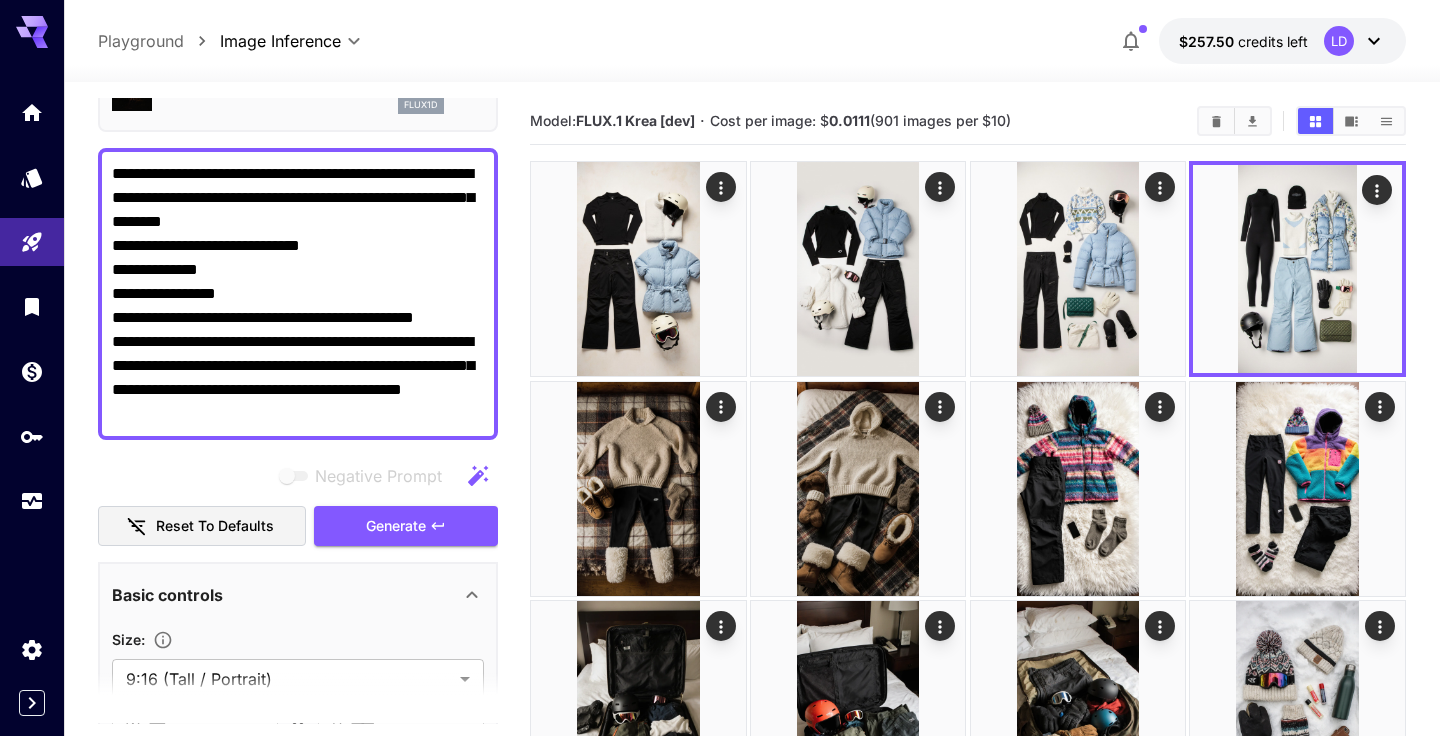 click on "**********" at bounding box center (298, 294) 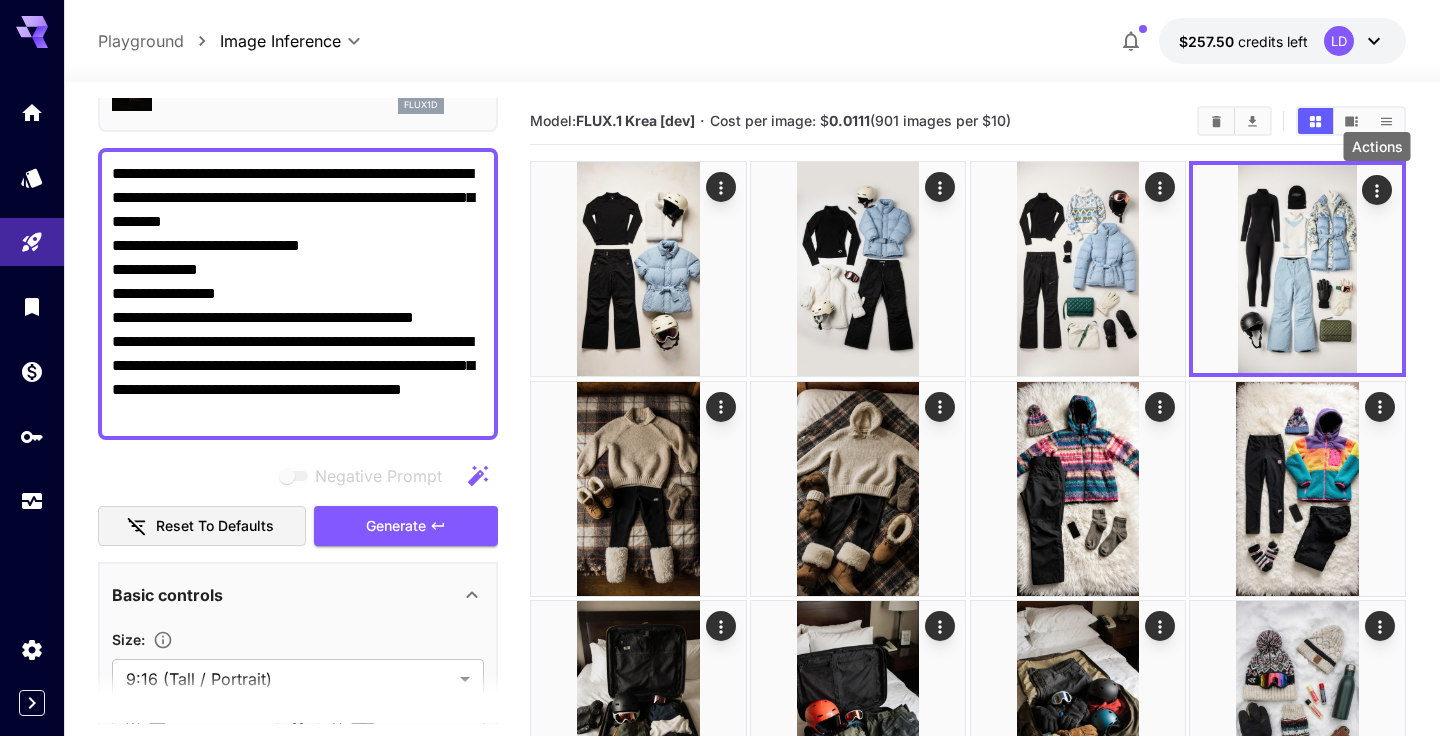 drag, startPoint x: 218, startPoint y: 226, endPoint x: 490, endPoint y: 343, distance: 296.09628 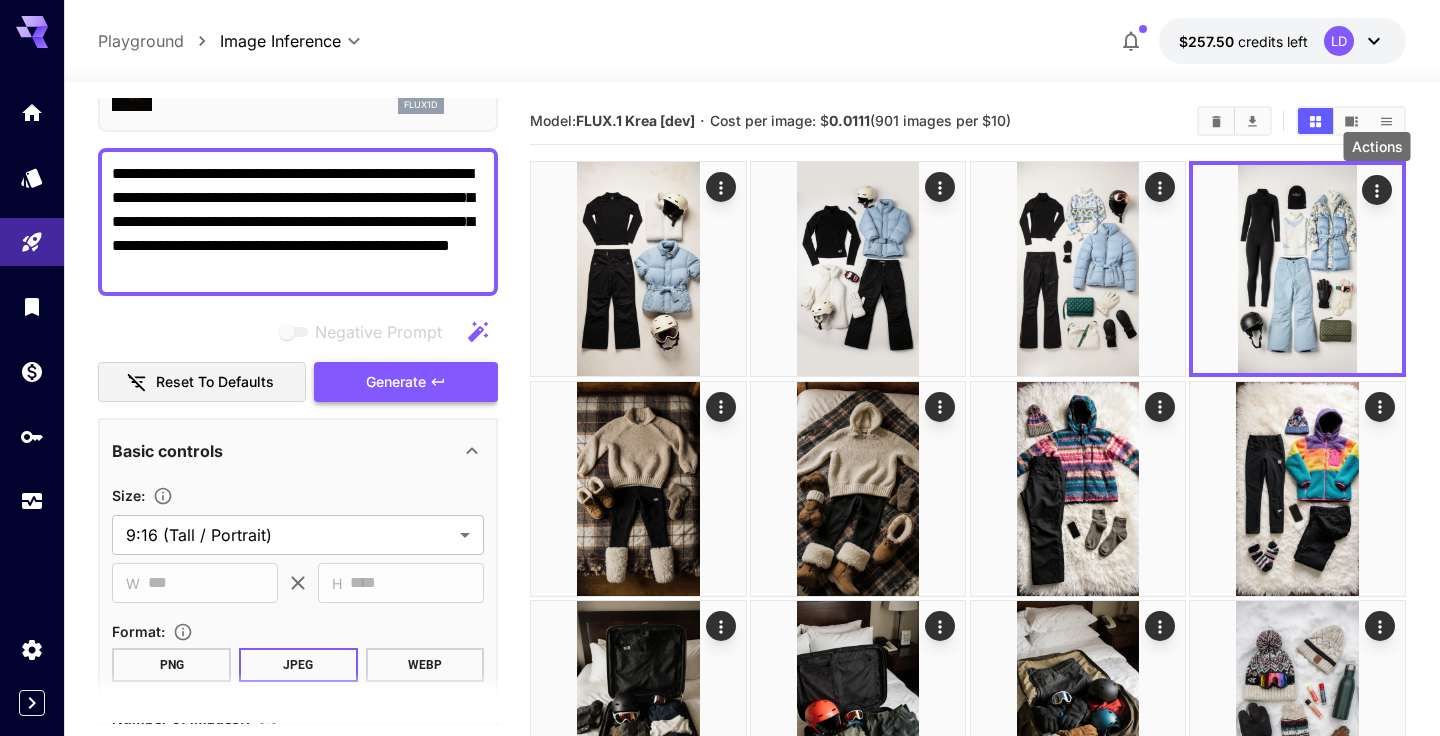 click 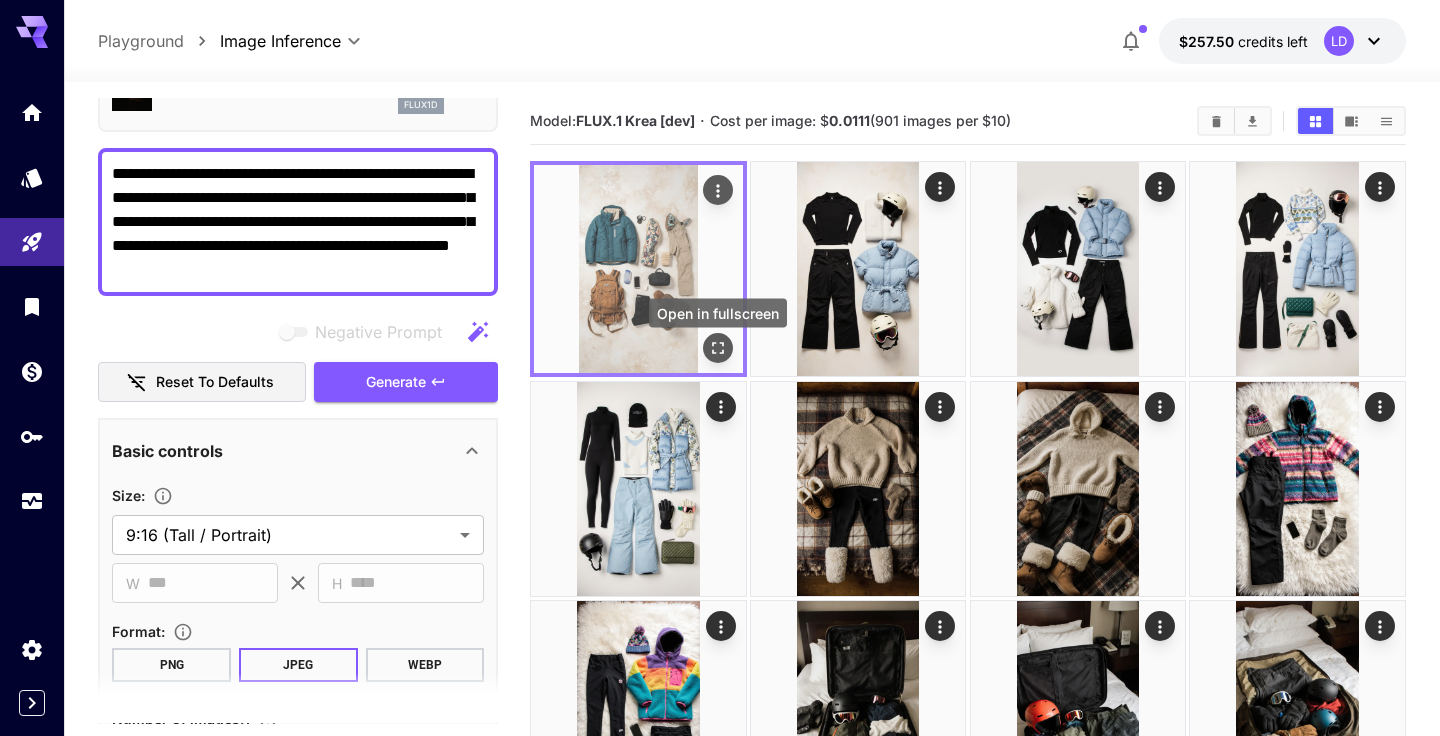 click at bounding box center (718, 348) 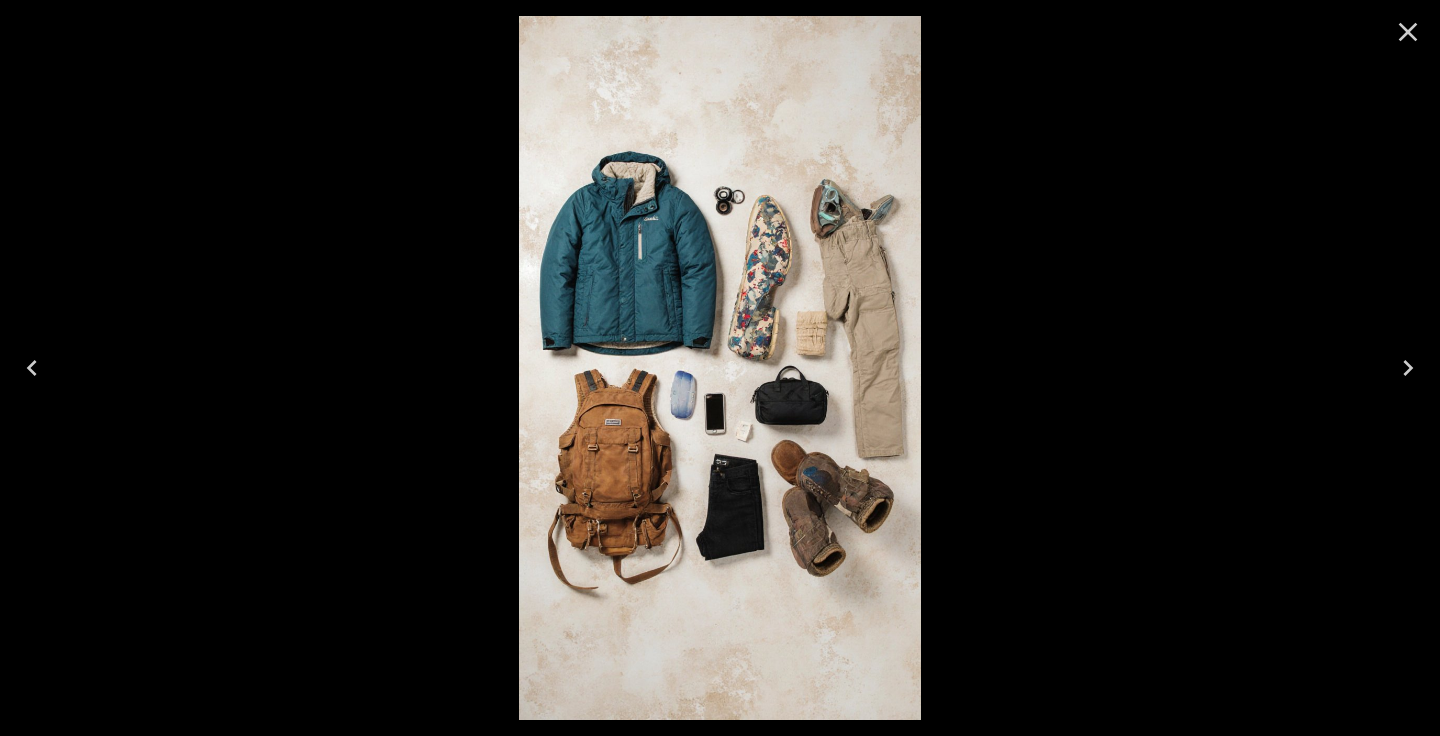 click 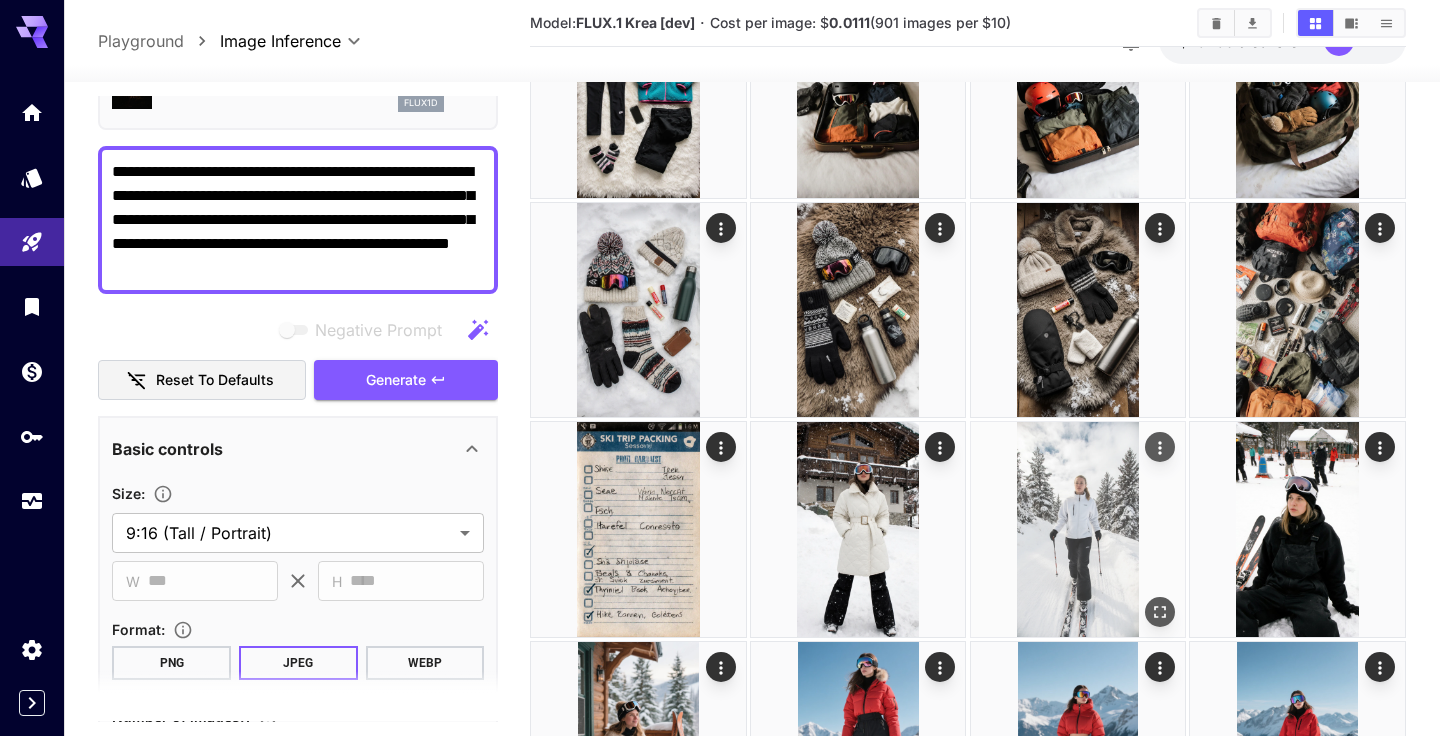 scroll, scrollTop: 618, scrollLeft: 0, axis: vertical 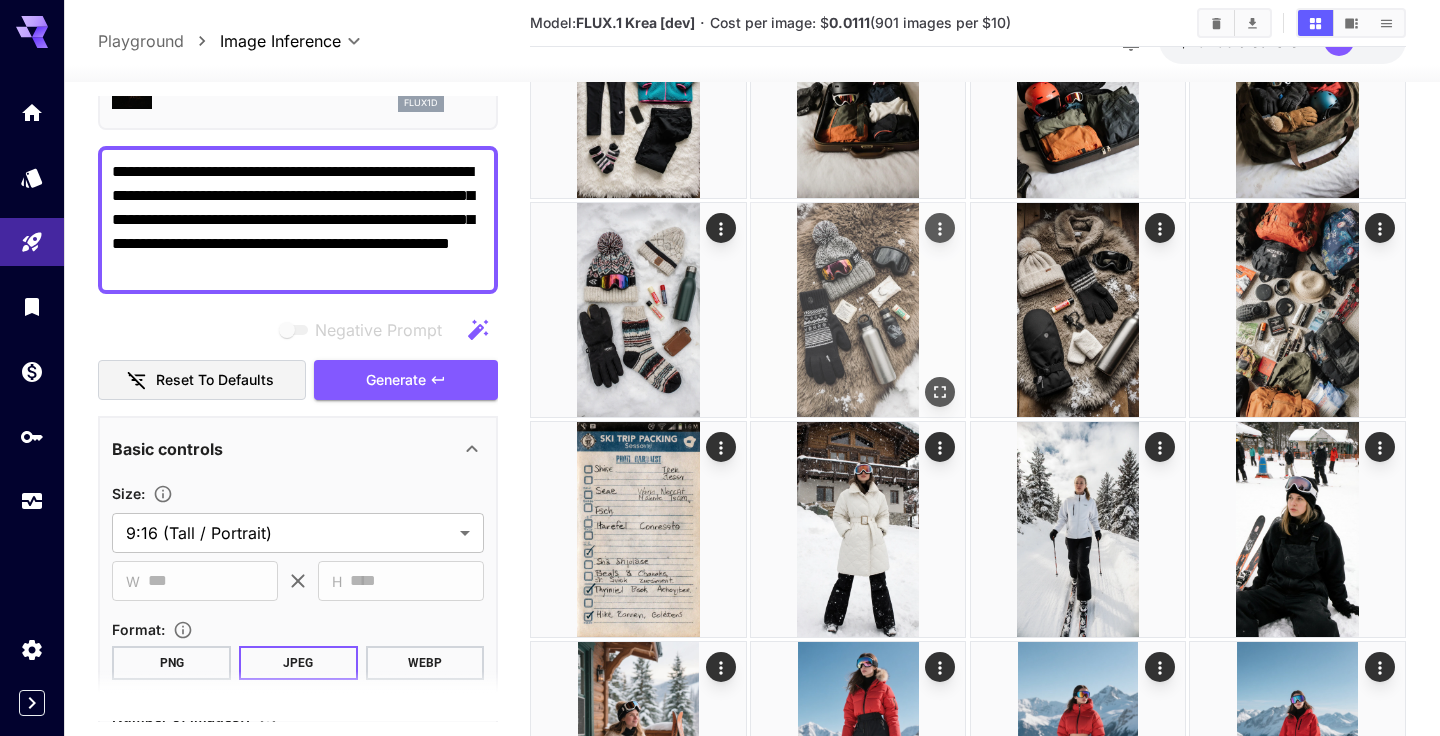 click 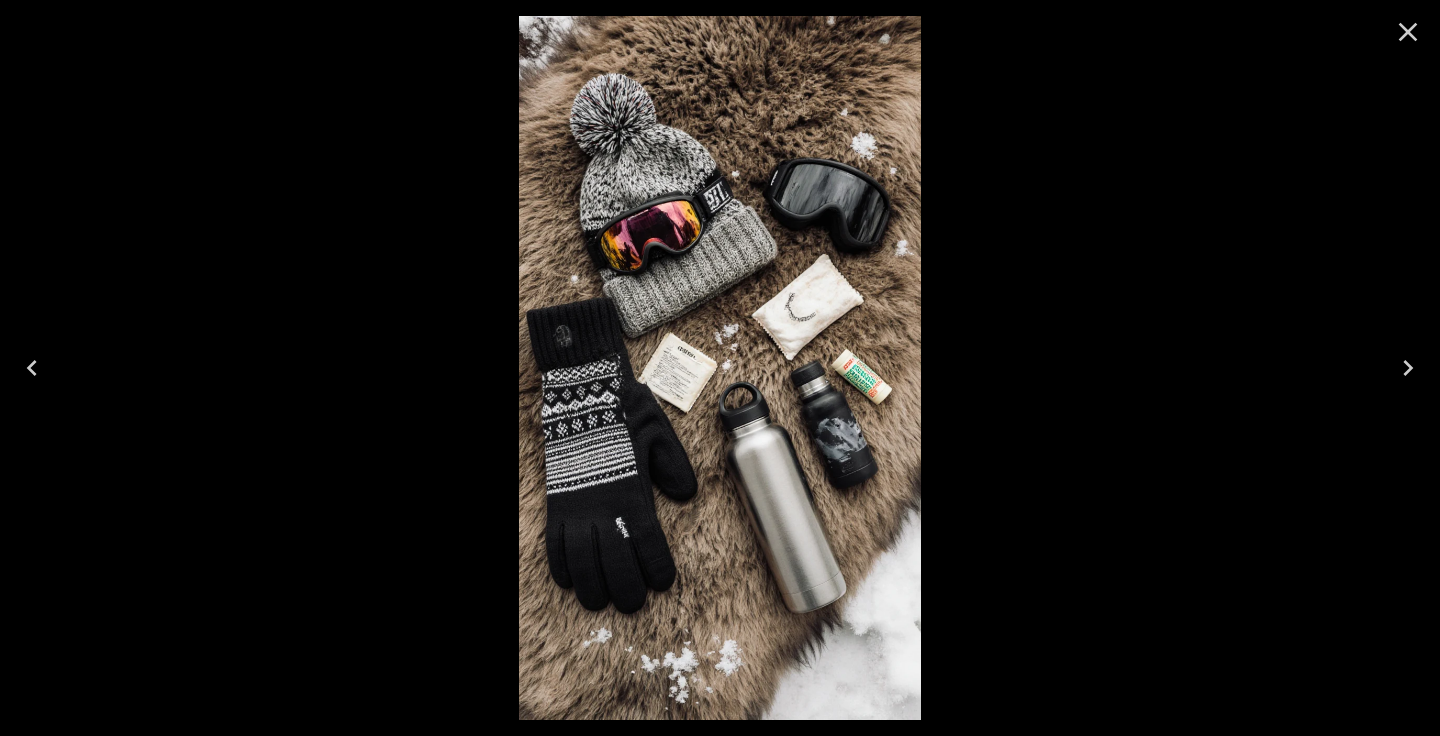 click 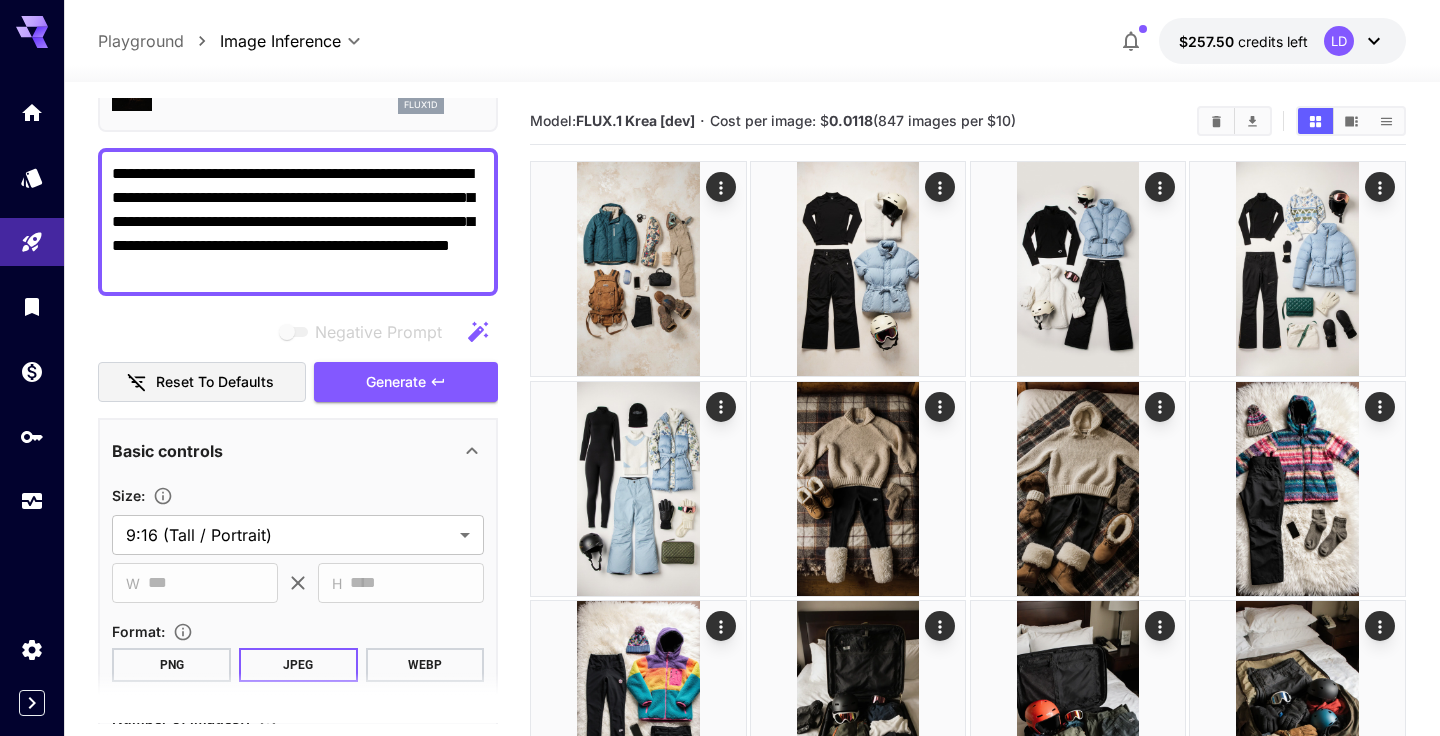 scroll, scrollTop: 0, scrollLeft: 0, axis: both 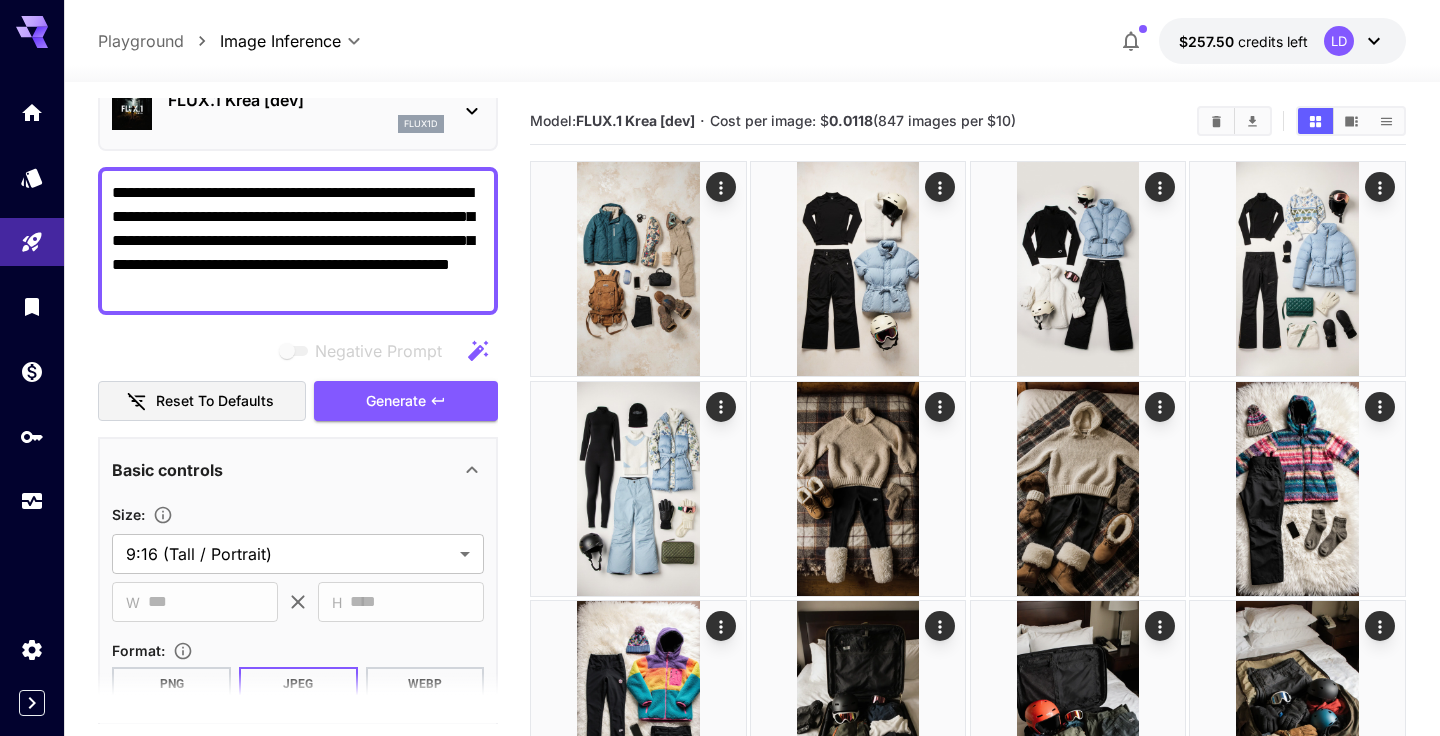drag, startPoint x: 327, startPoint y: 194, endPoint x: 380, endPoint y: 210, distance: 55.362442 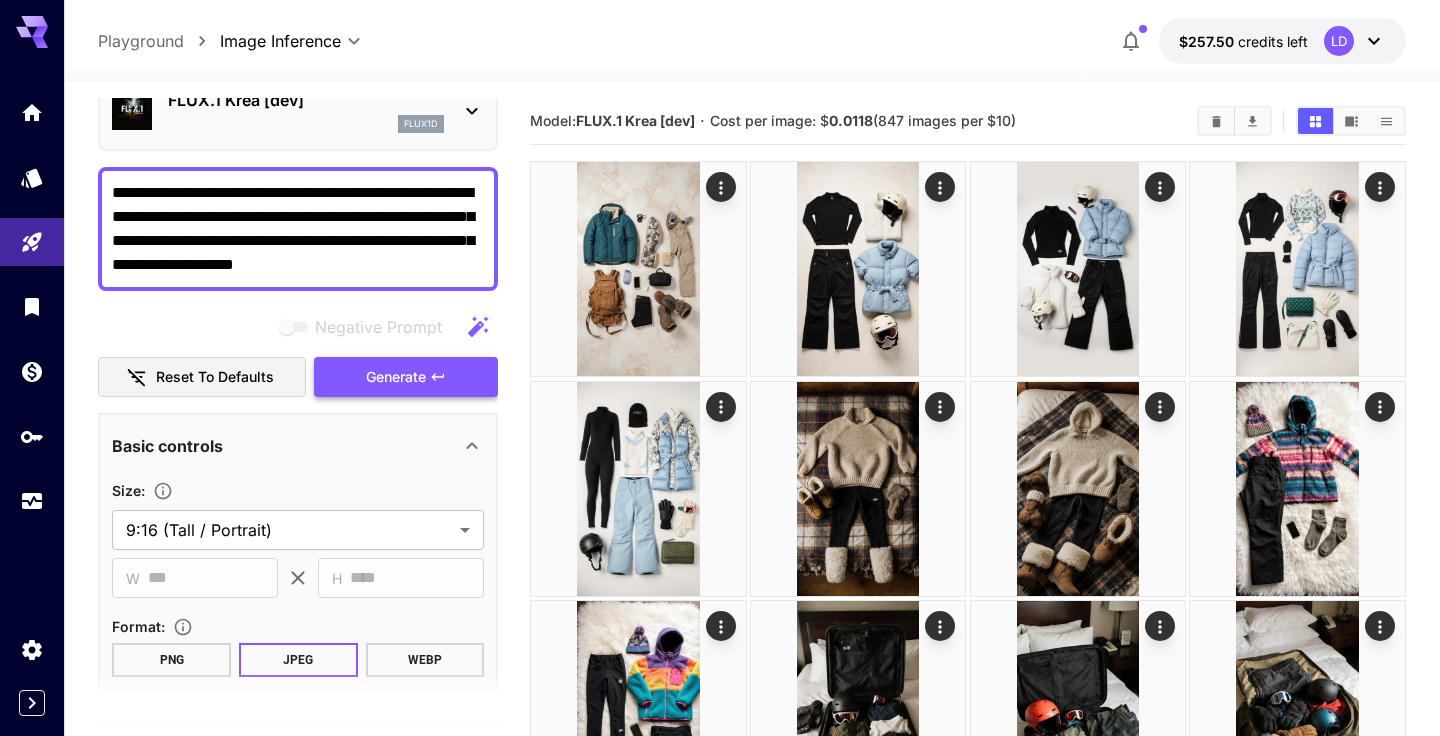 click on "Generate" at bounding box center (396, 377) 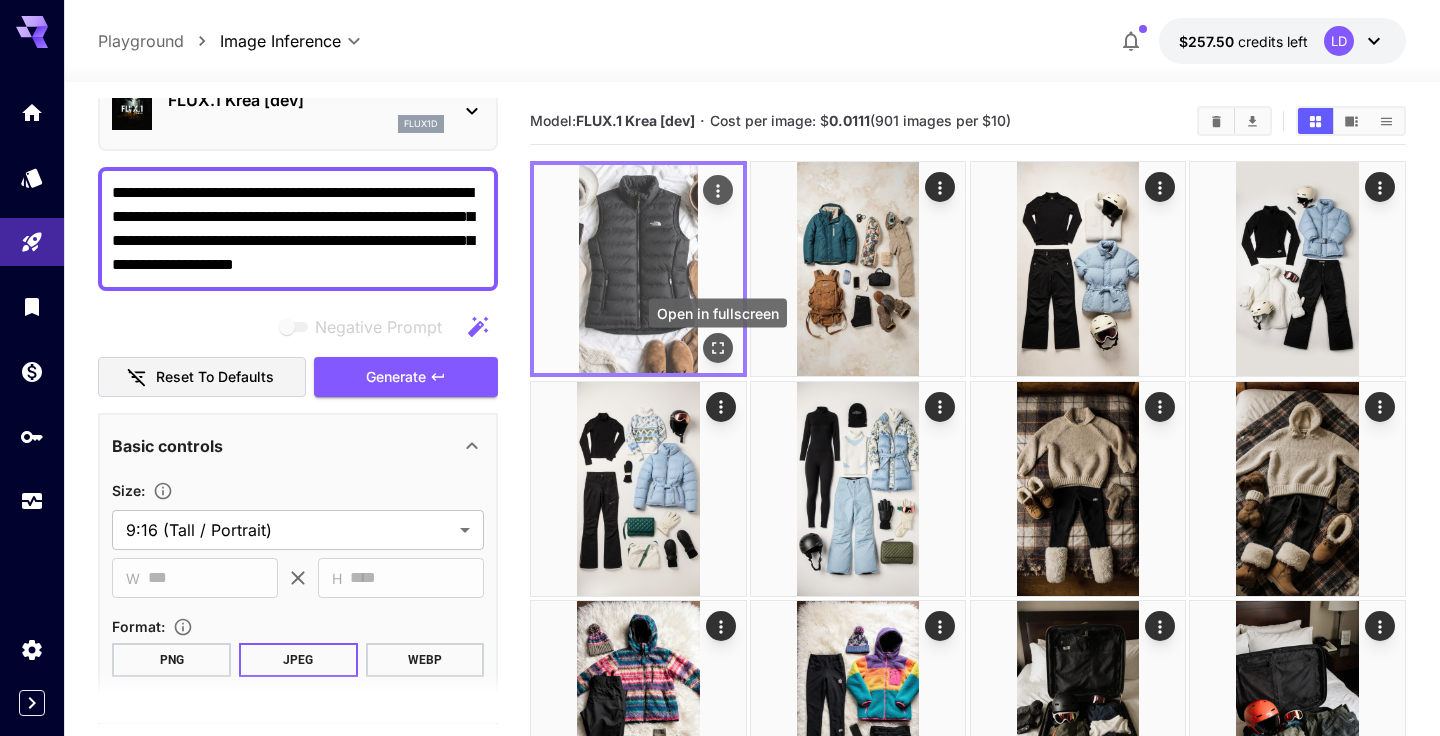 click at bounding box center (718, 348) 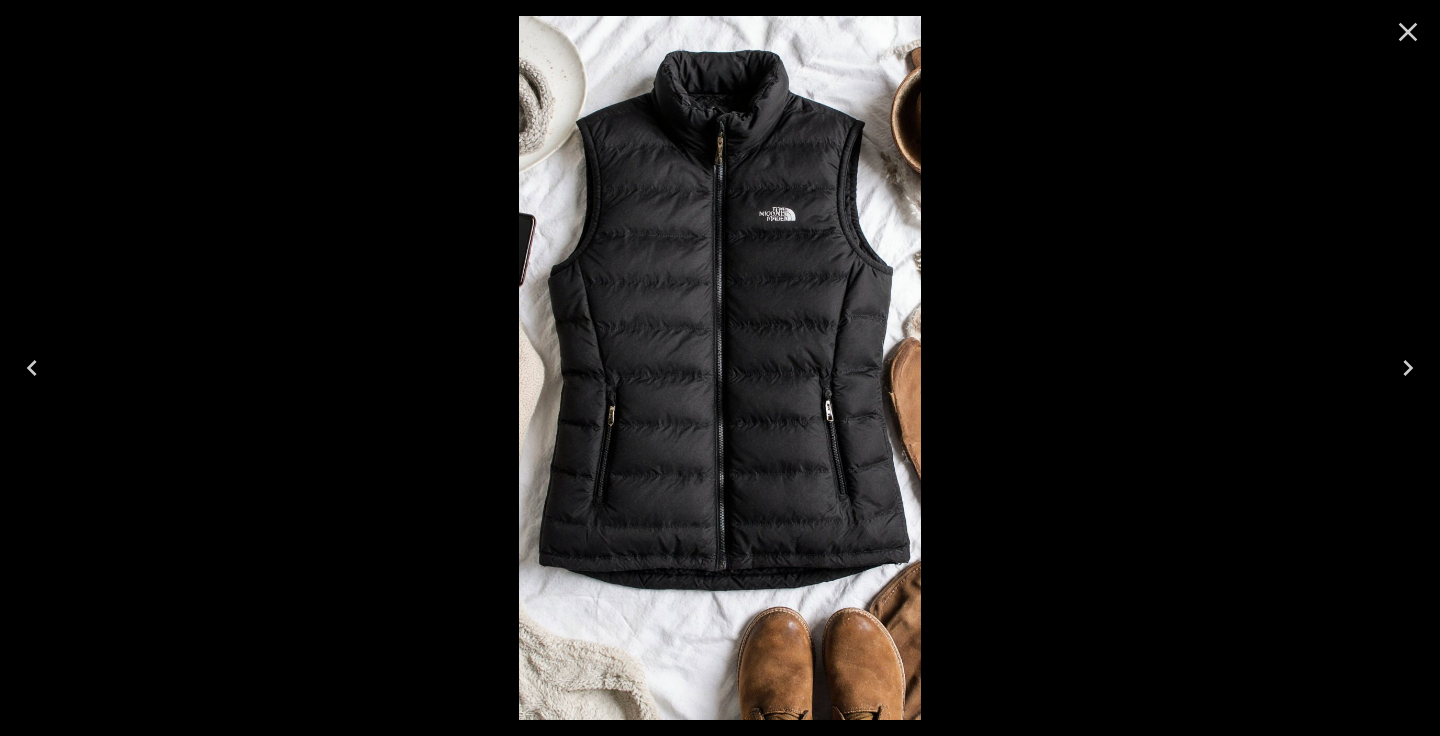 click 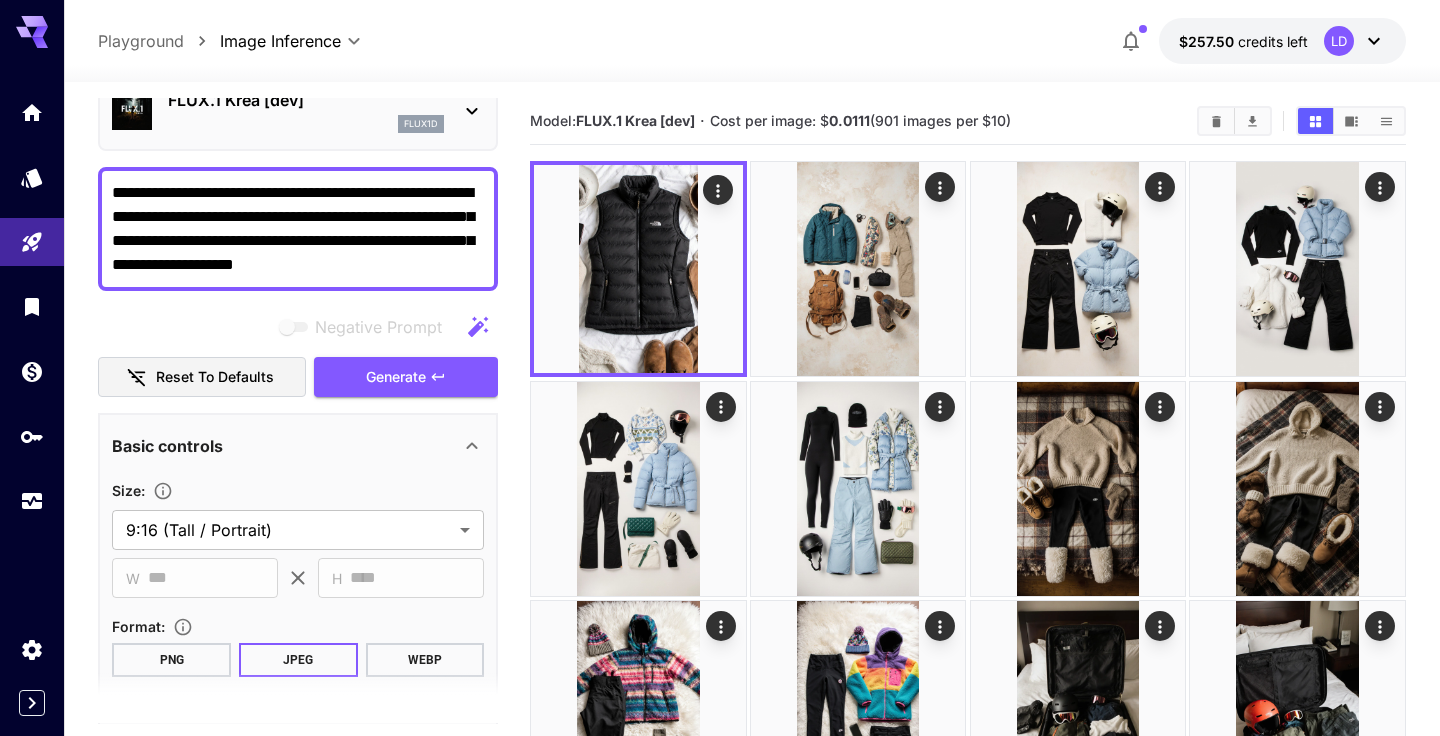 drag, startPoint x: 355, startPoint y: 191, endPoint x: 411, endPoint y: 185, distance: 56.32051 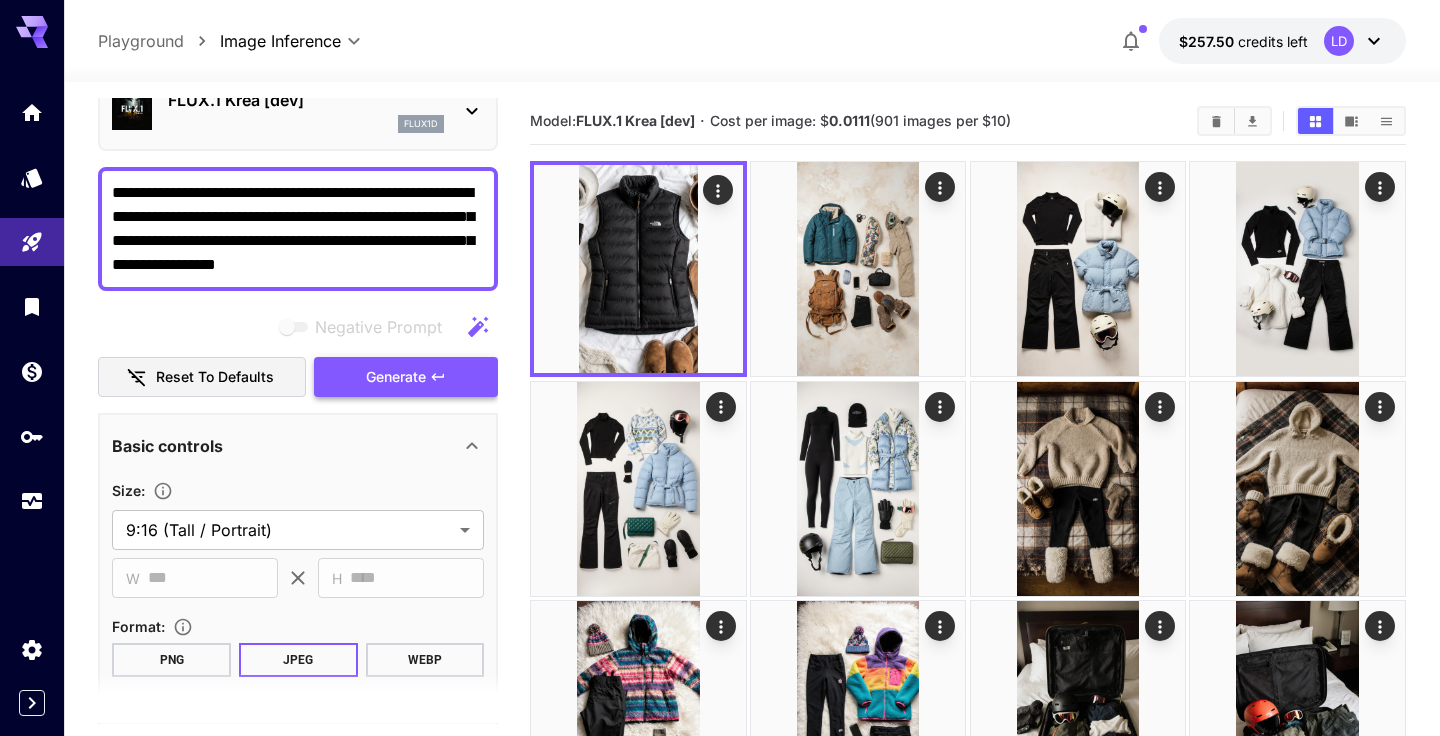 click on "Generate" at bounding box center [396, 377] 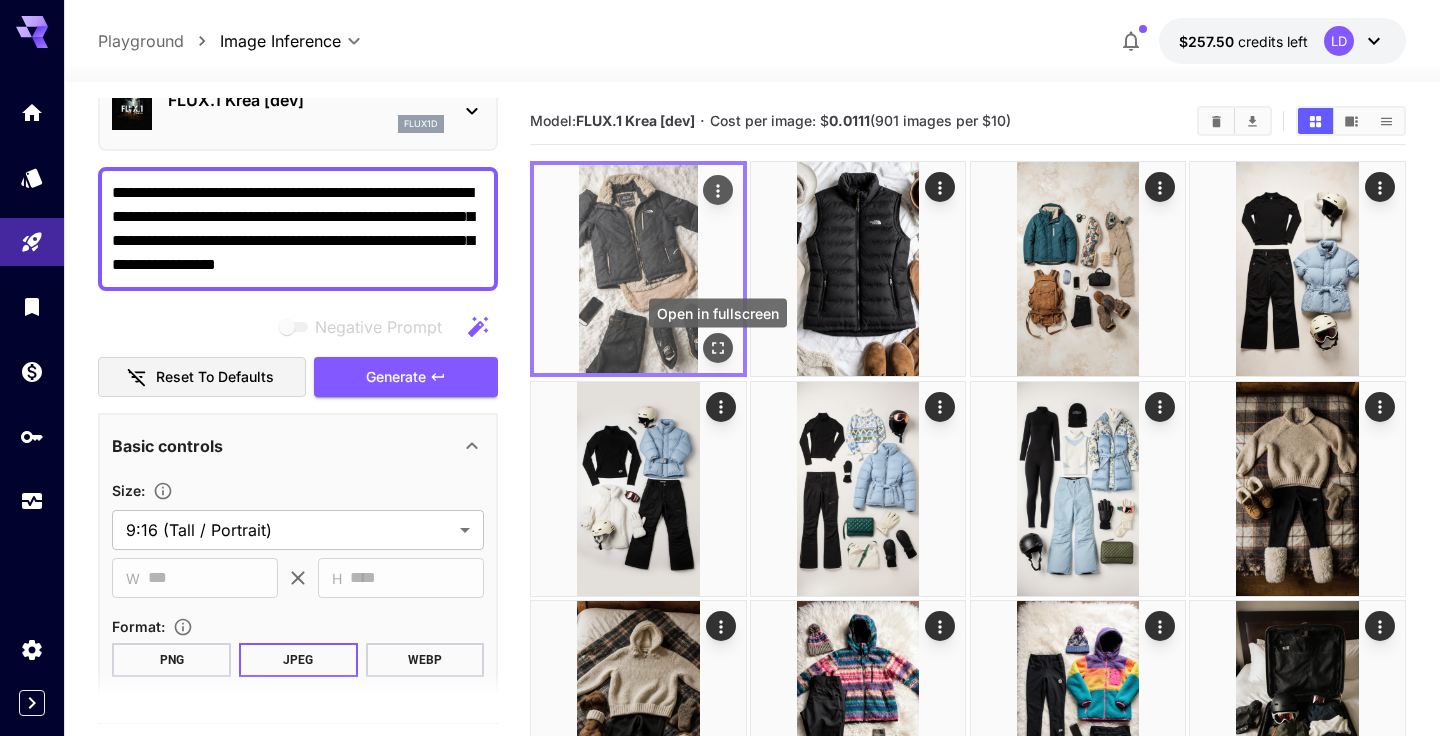 click 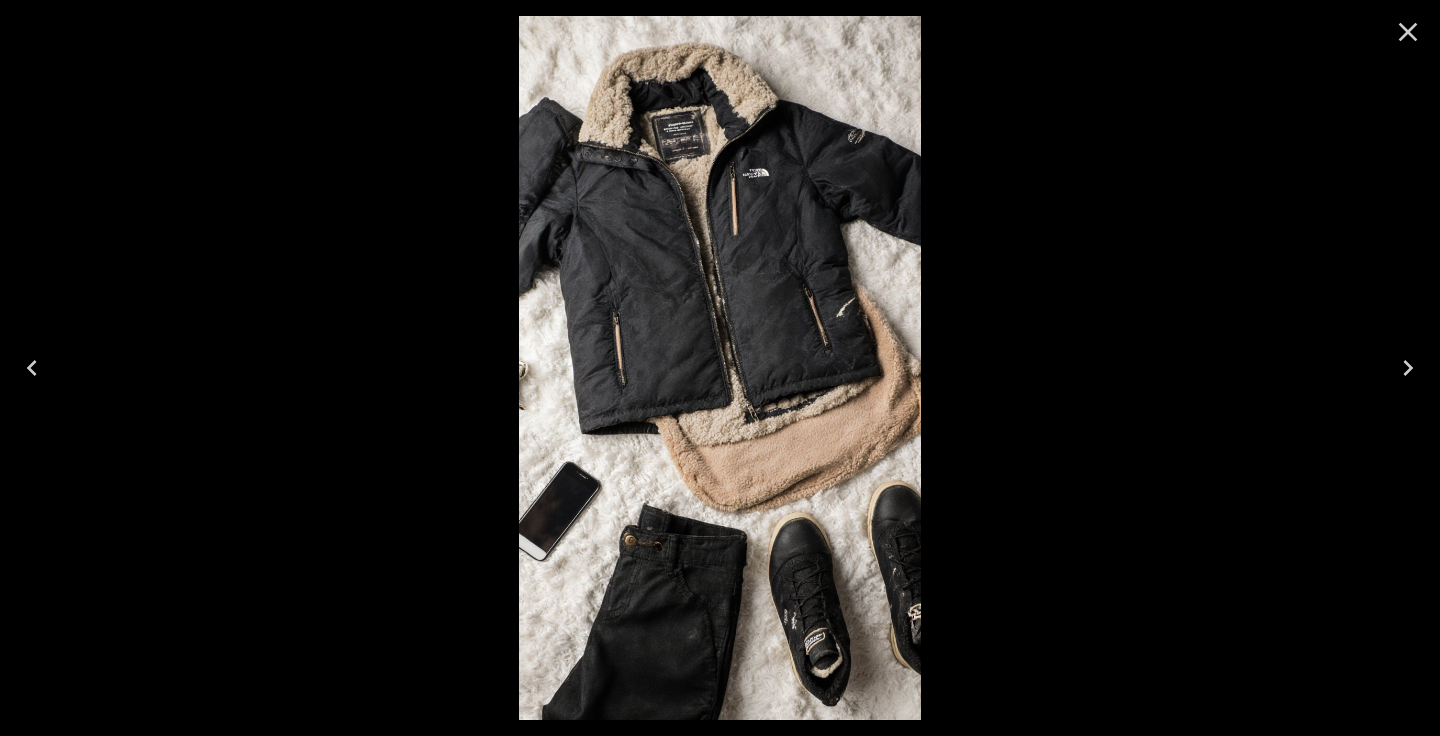 click 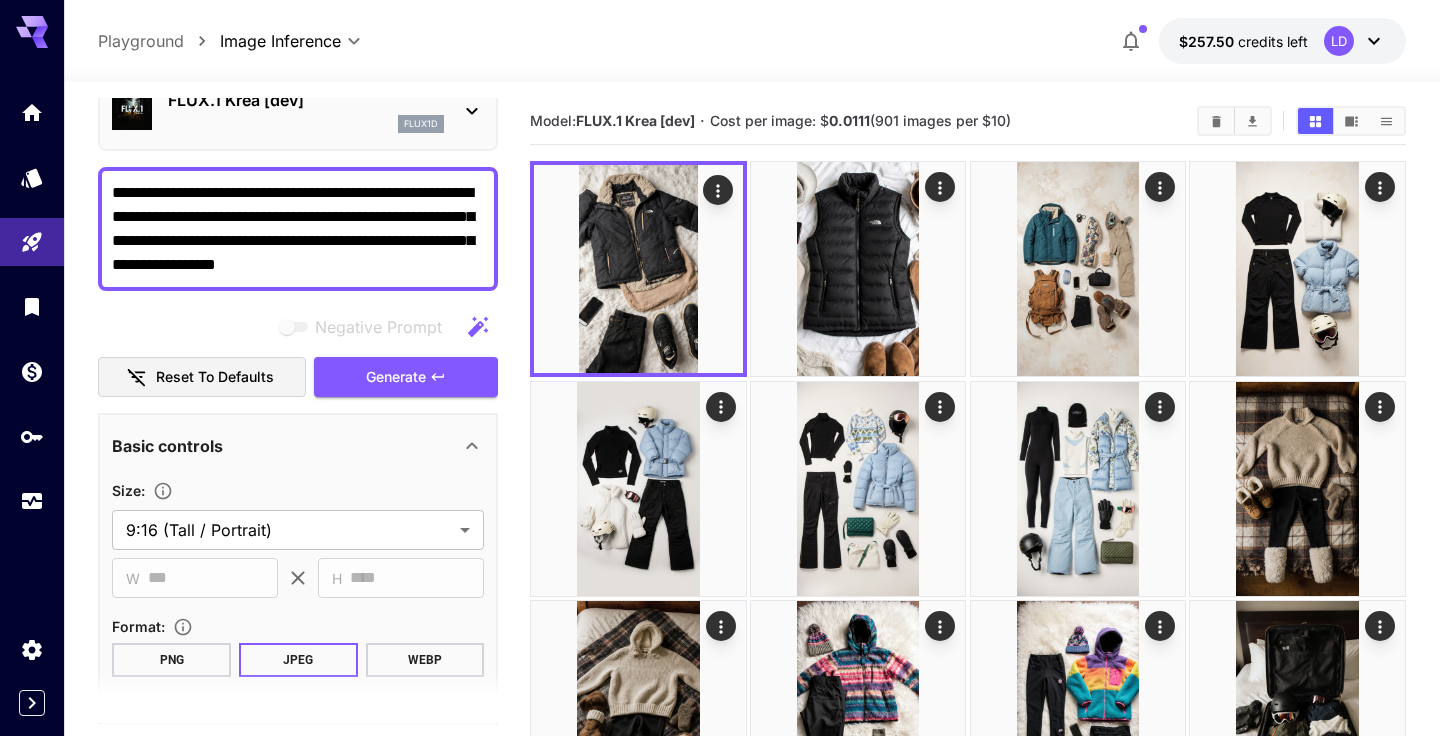click on "**********" at bounding box center [298, 229] 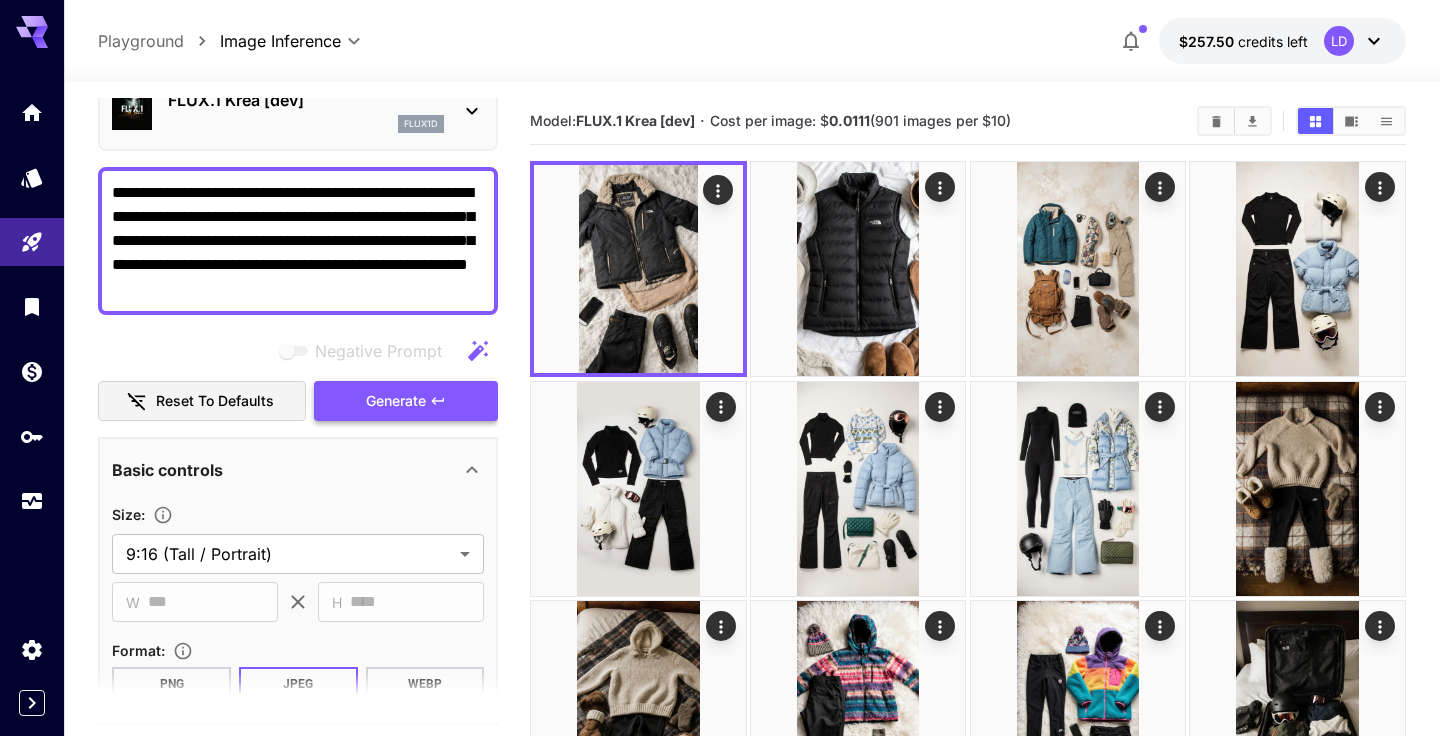 type on "**********" 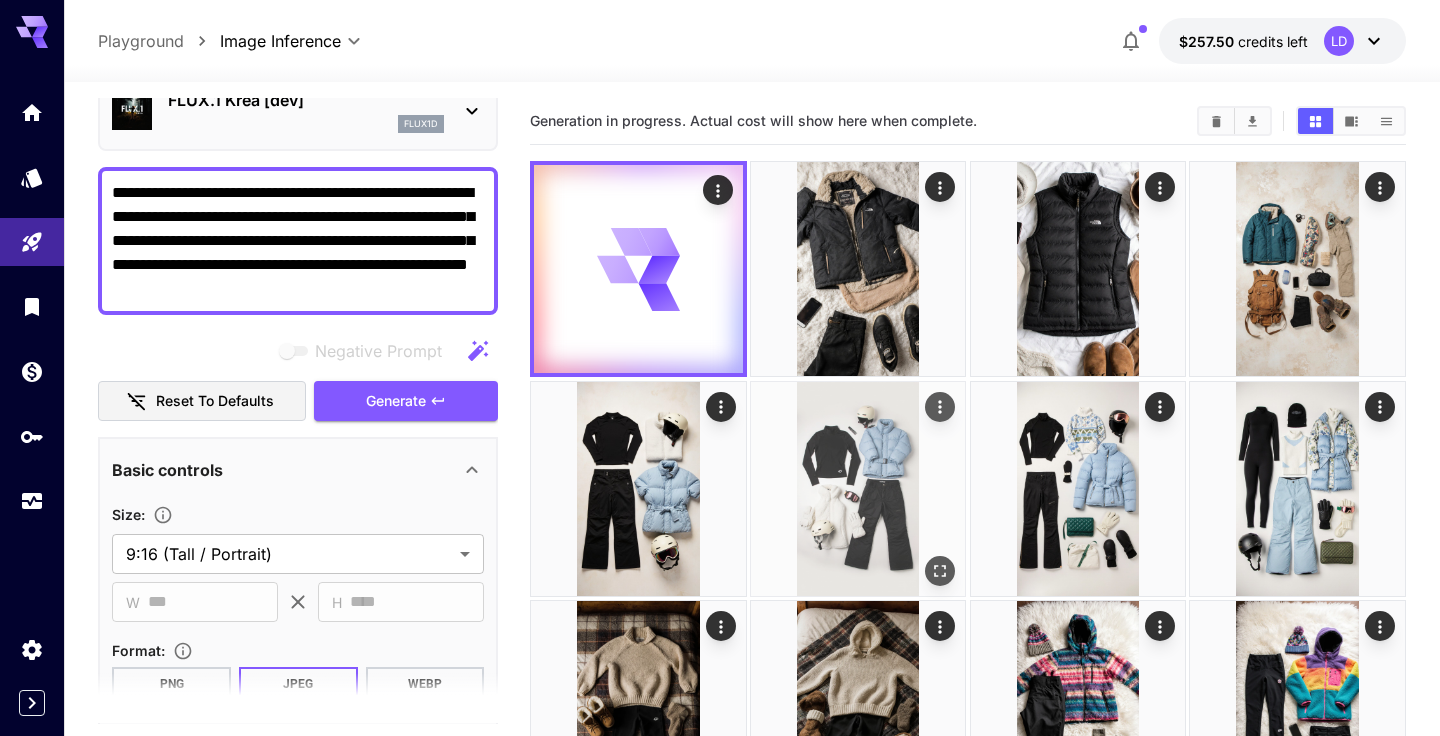 type 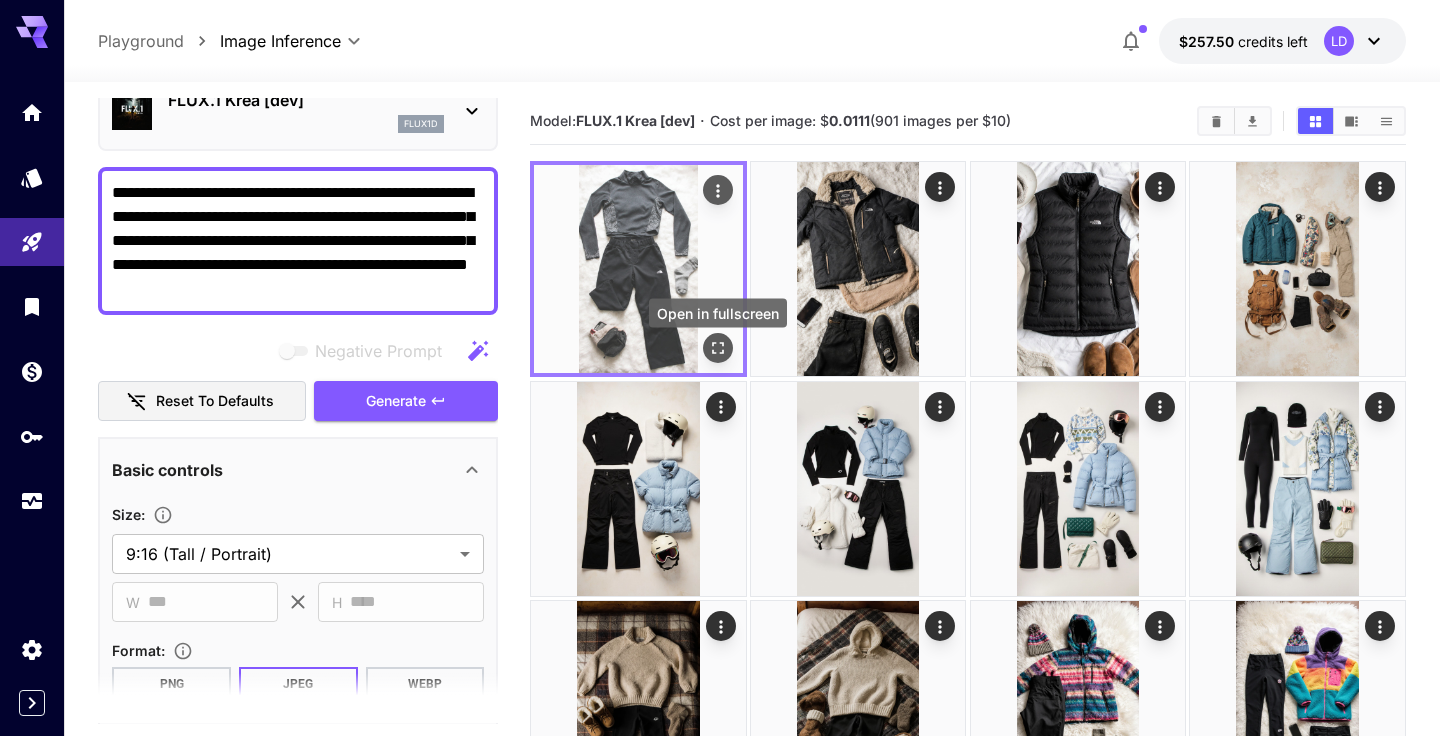 click 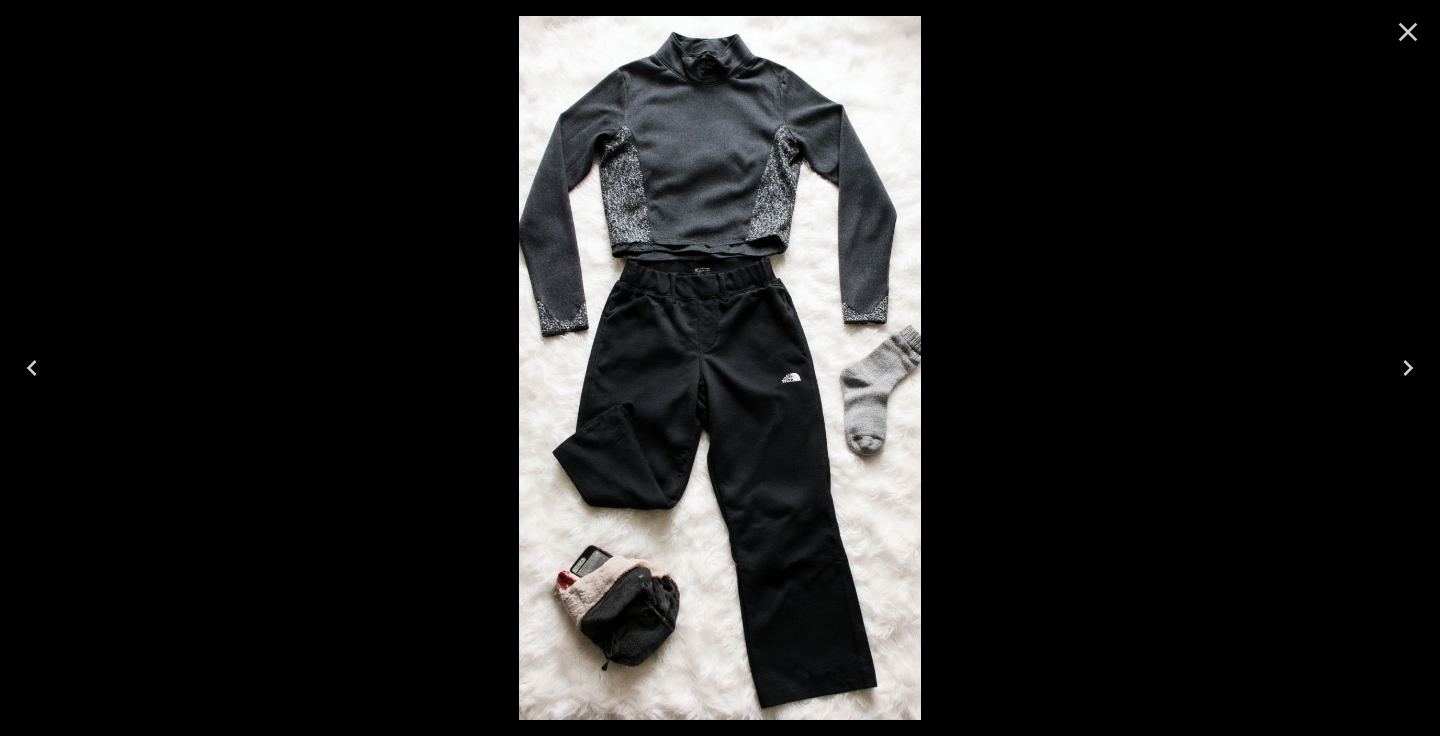 click 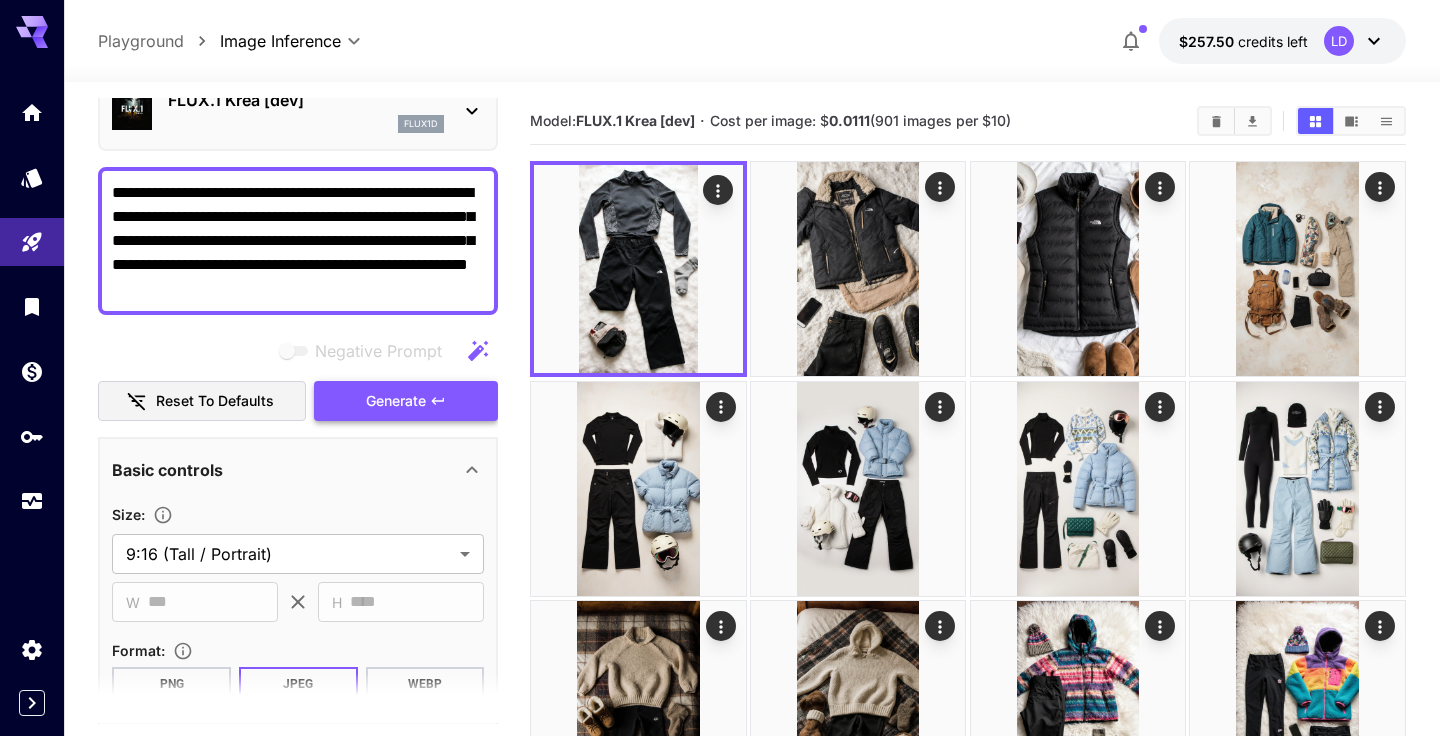 click on "Generate" at bounding box center [396, 401] 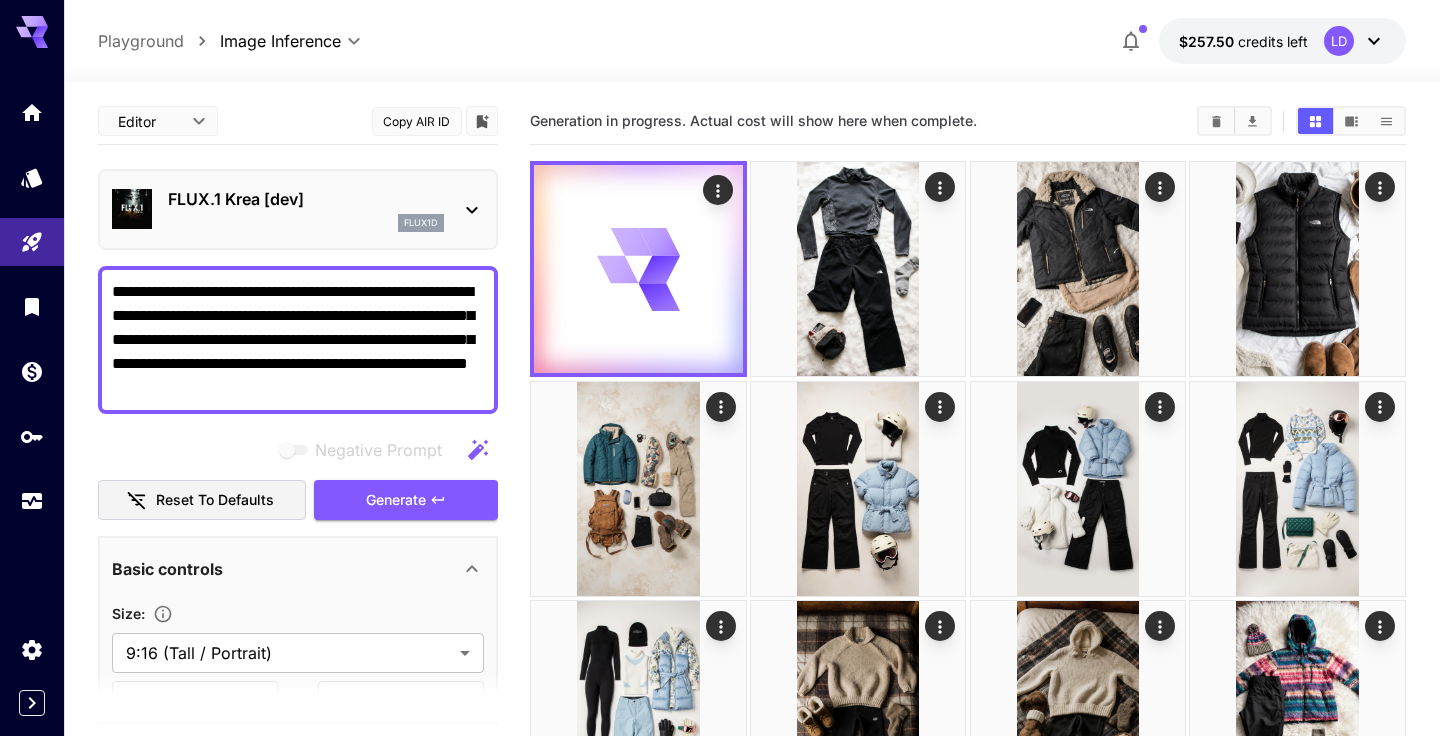 scroll, scrollTop: 0, scrollLeft: 0, axis: both 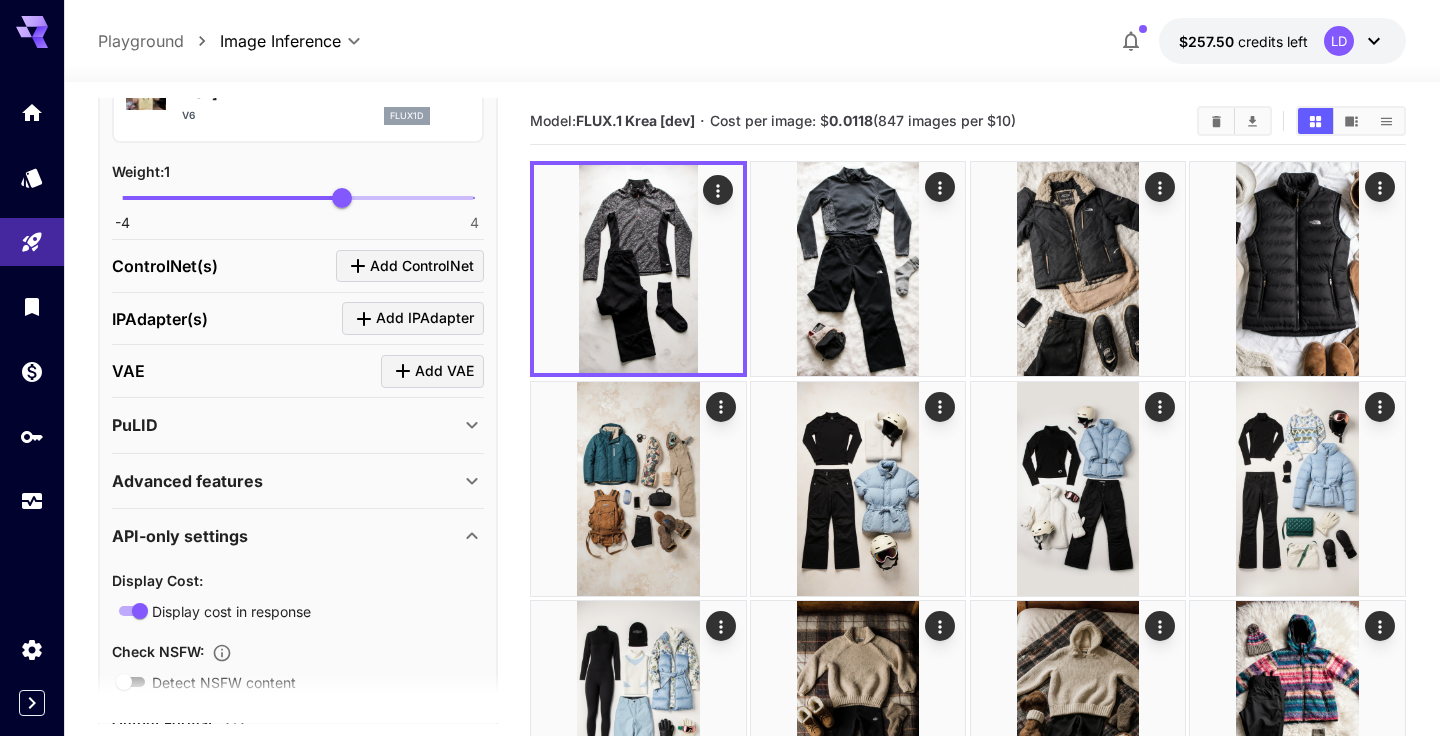 click on "Advanced features" at bounding box center (286, 481) 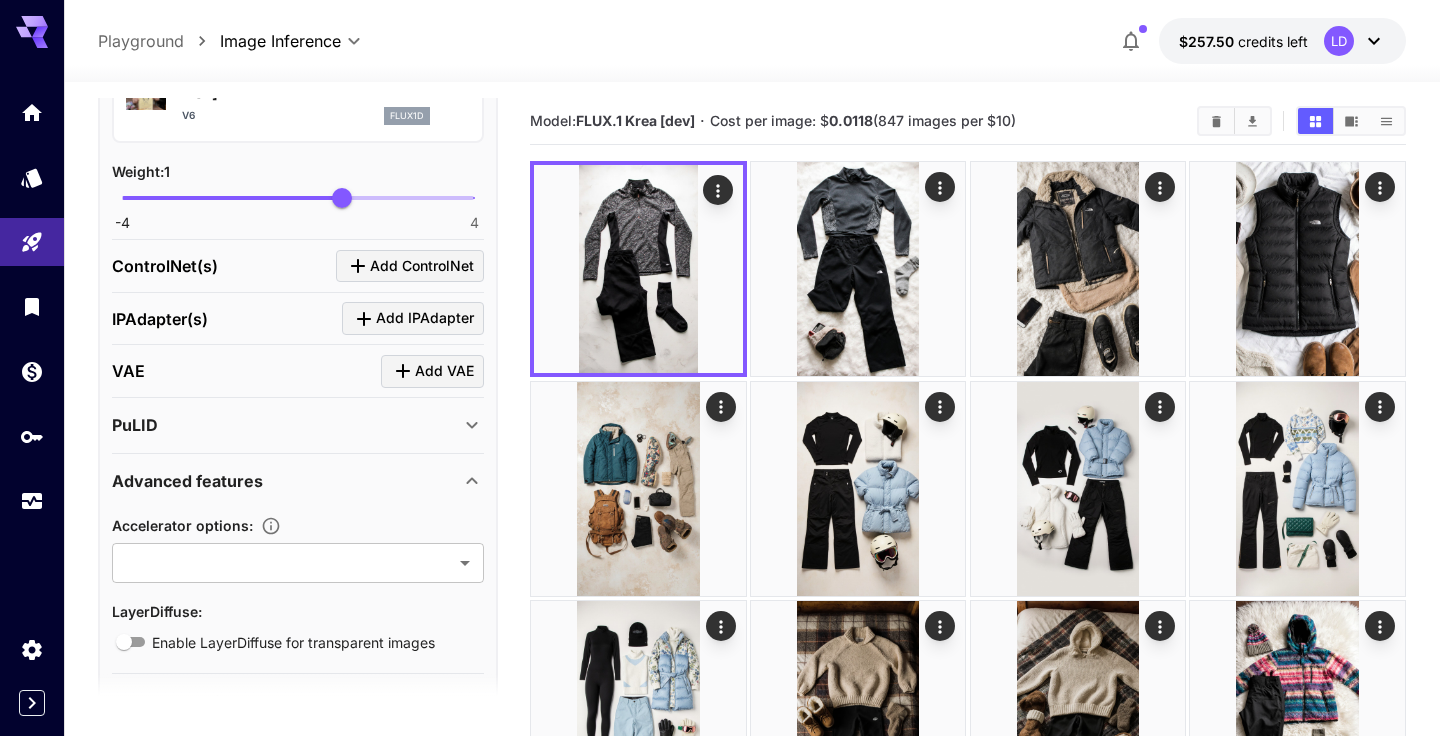 click on "Advanced features" at bounding box center [286, 481] 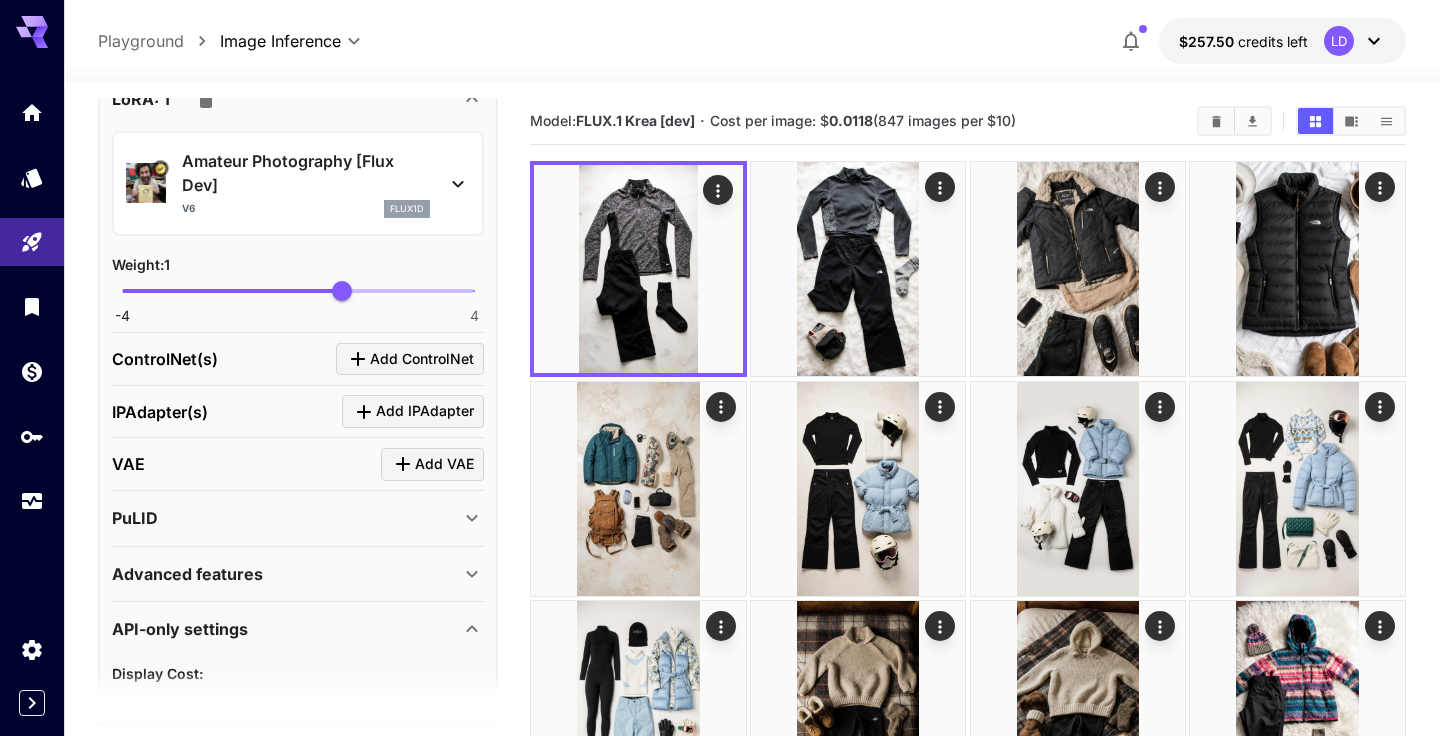 scroll, scrollTop: 454, scrollLeft: 0, axis: vertical 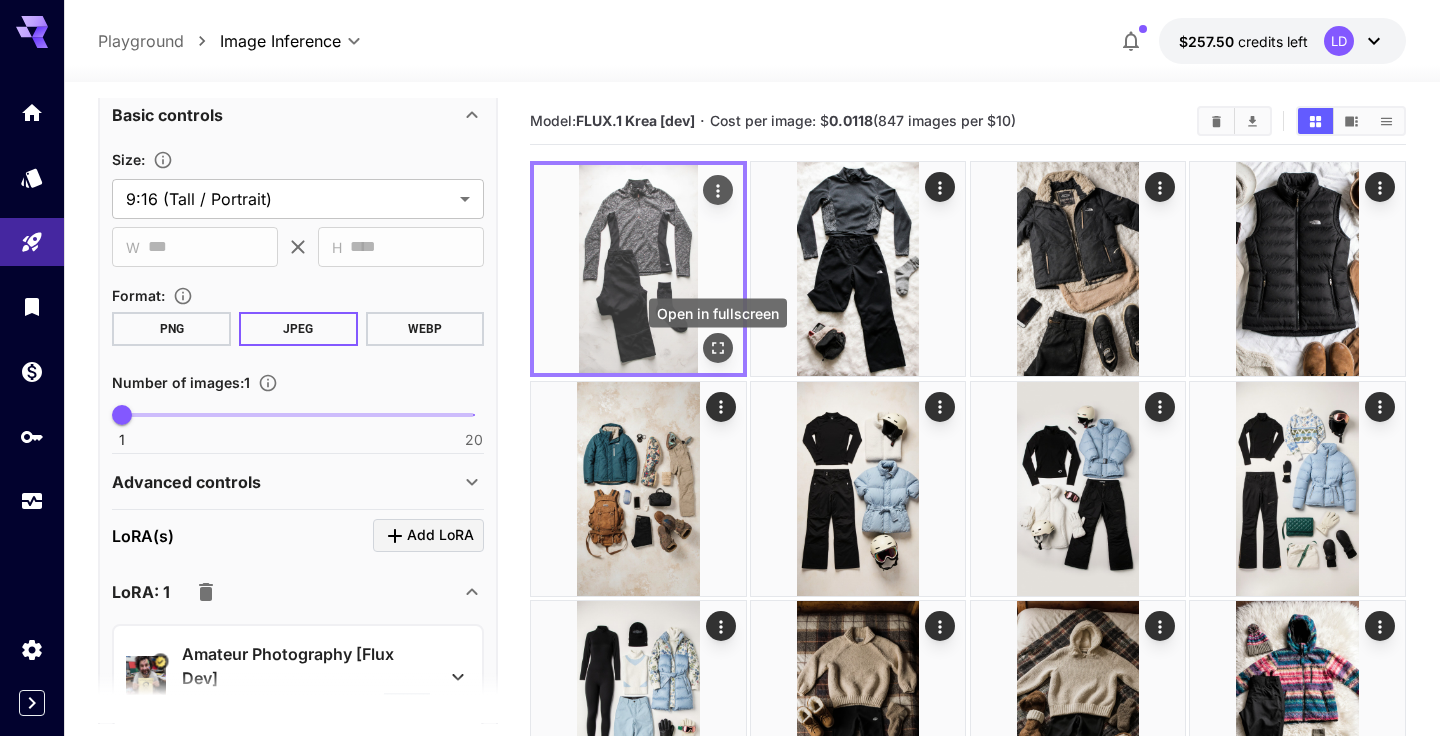 click 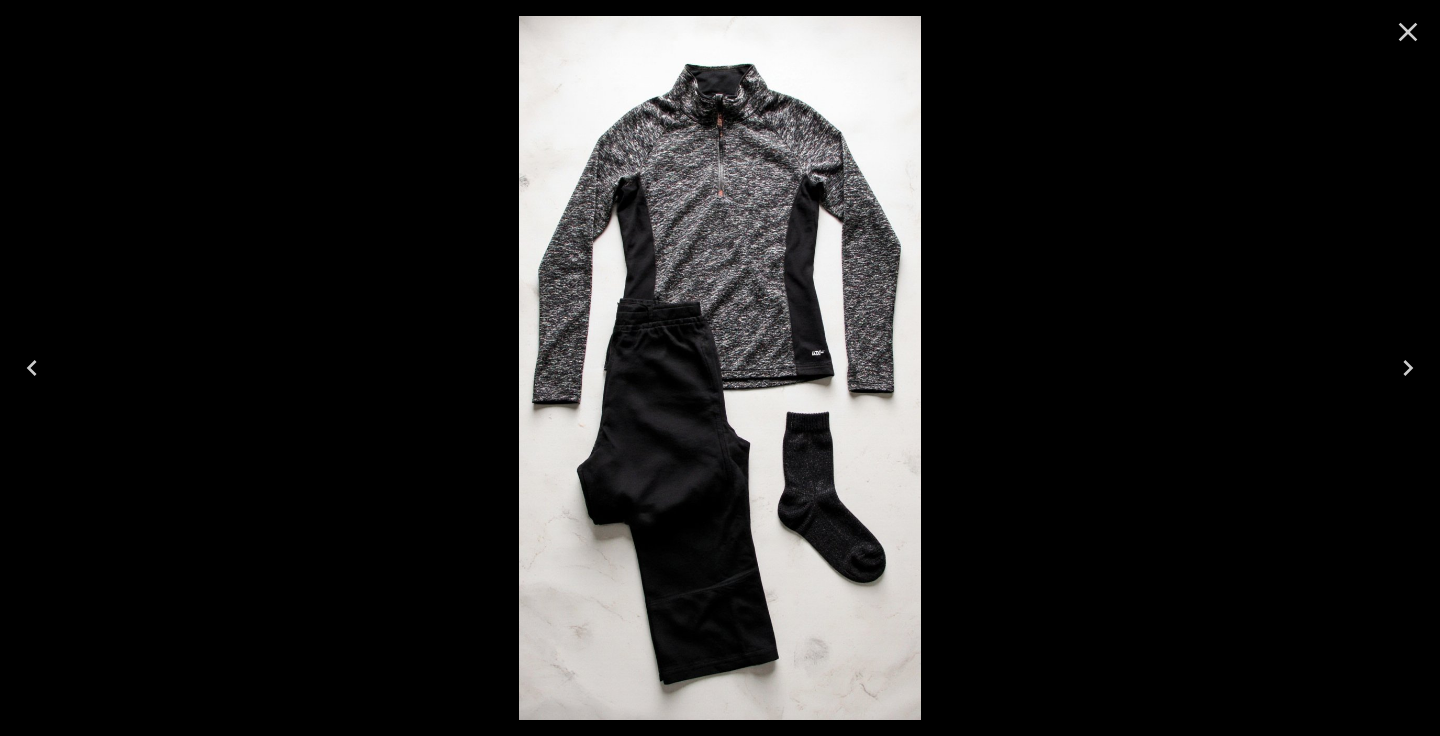 click 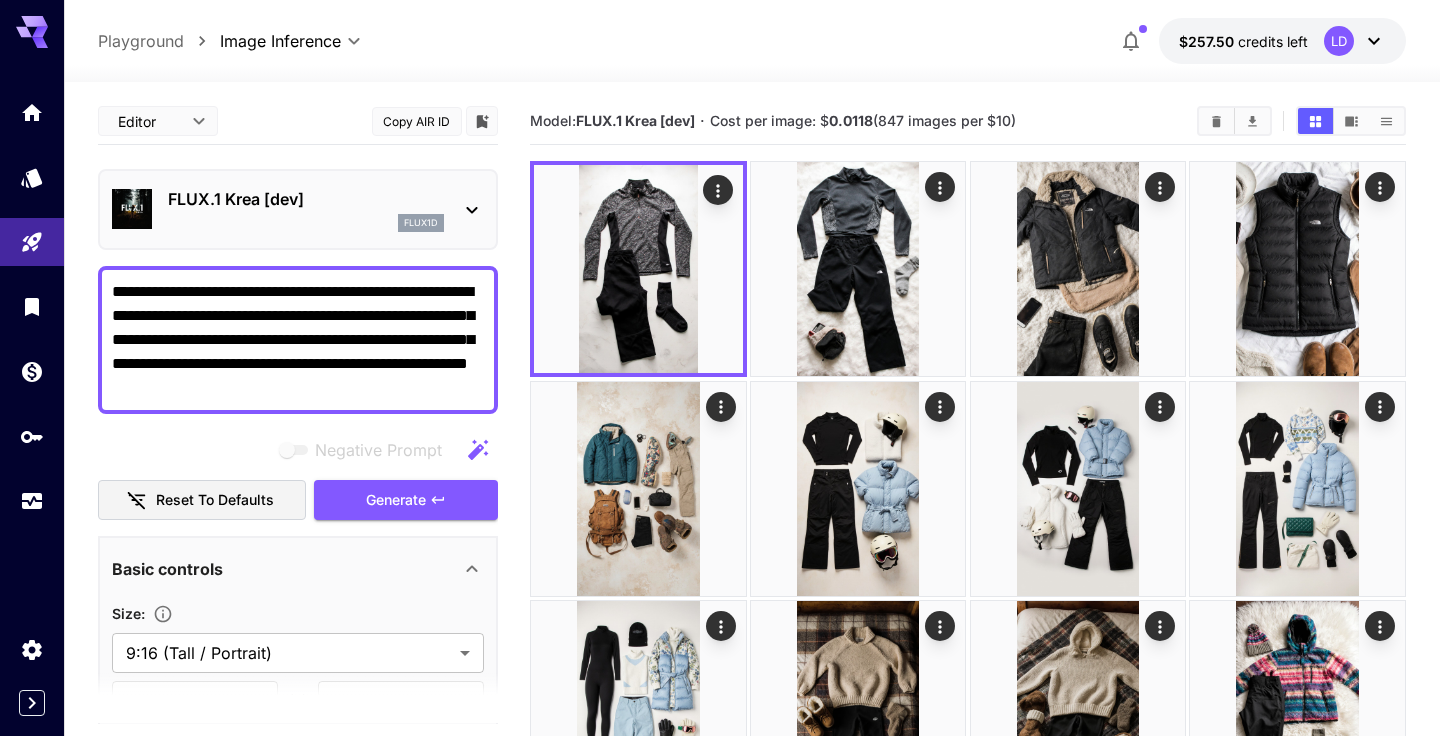 scroll, scrollTop: 0, scrollLeft: 0, axis: both 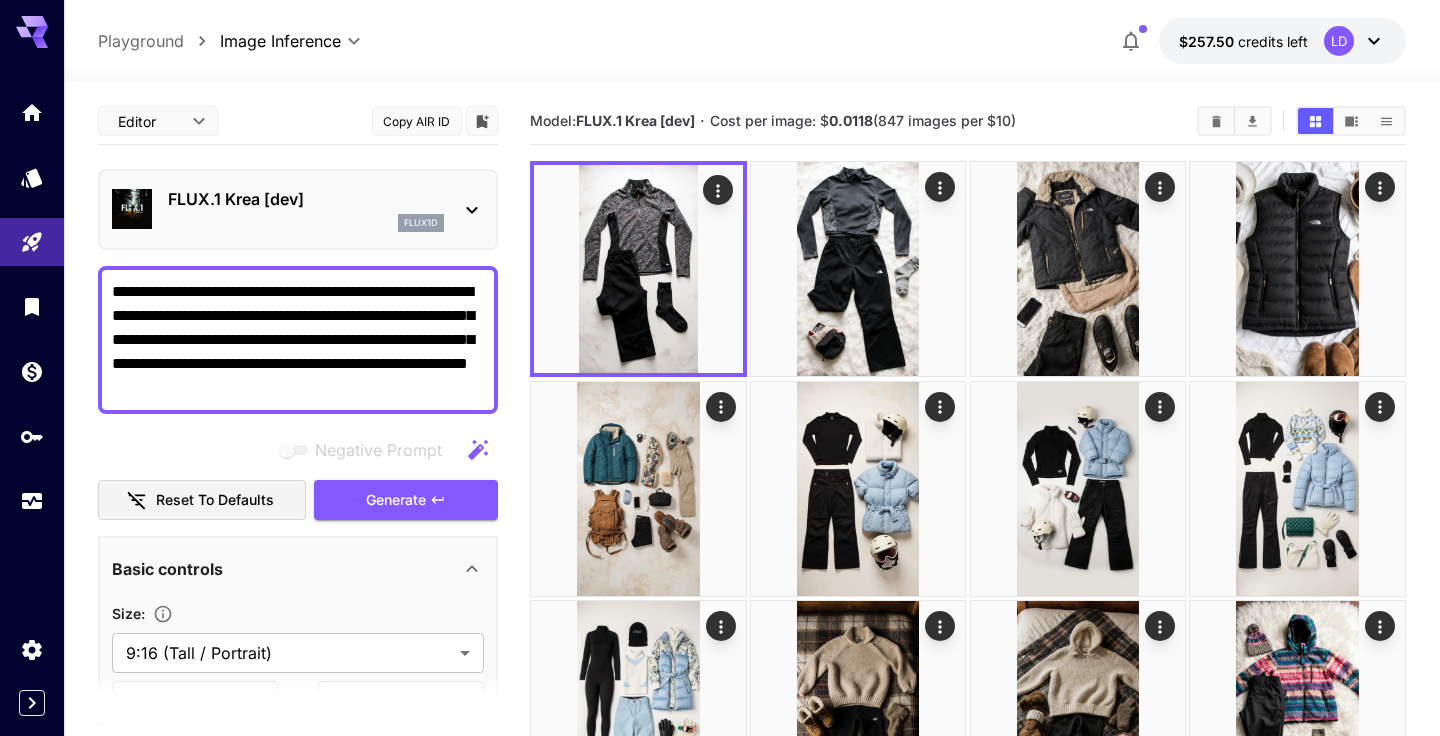 drag, startPoint x: 405, startPoint y: 313, endPoint x: 461, endPoint y: 313, distance: 56 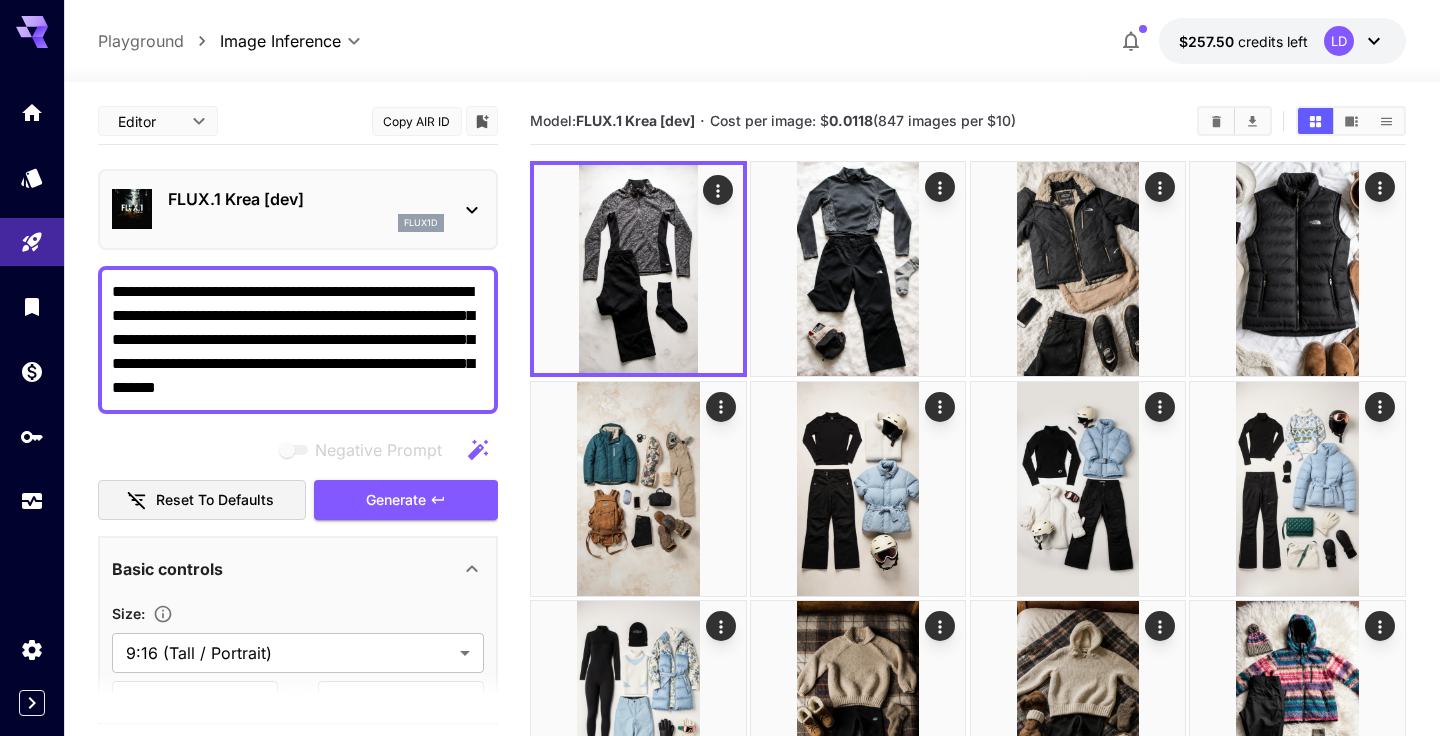 drag, startPoint x: 403, startPoint y: 309, endPoint x: 179, endPoint y: 341, distance: 226.27417 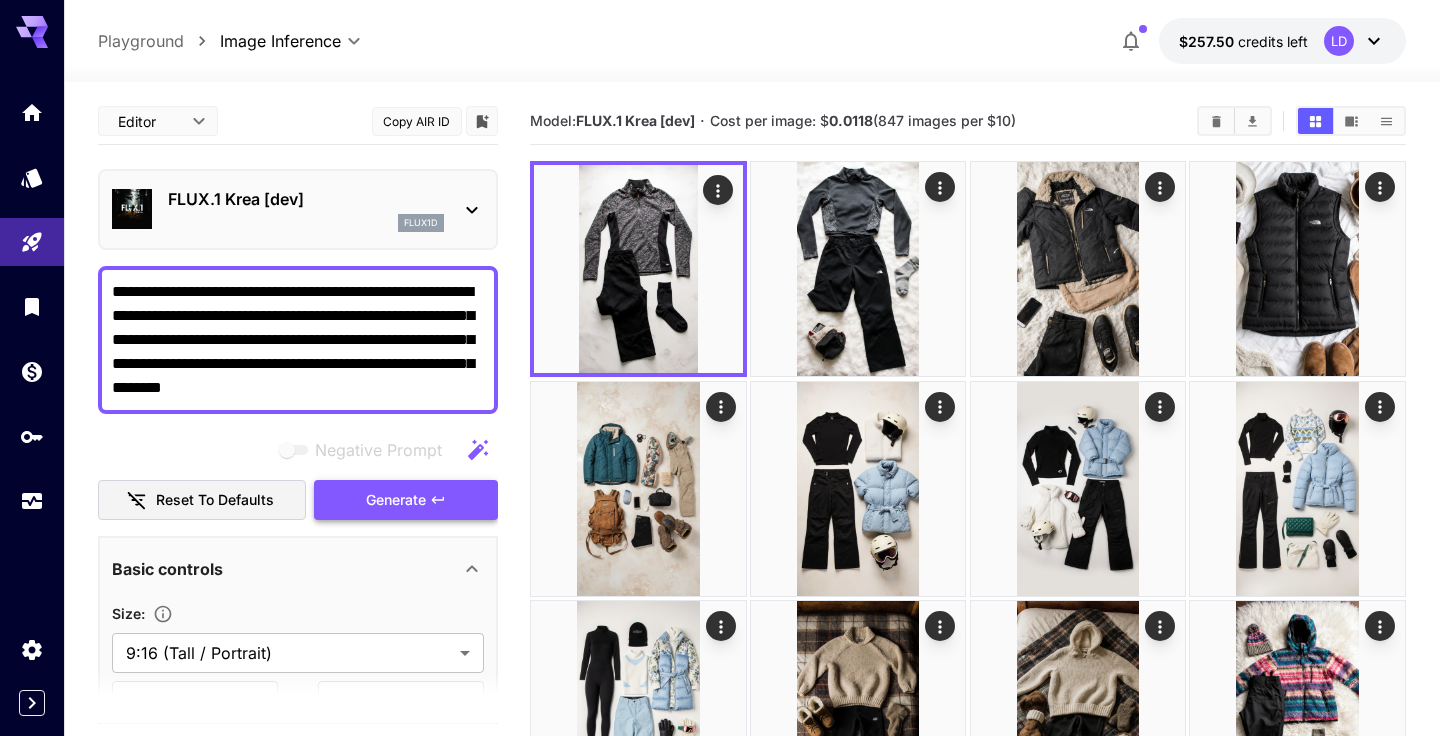 type on "**********" 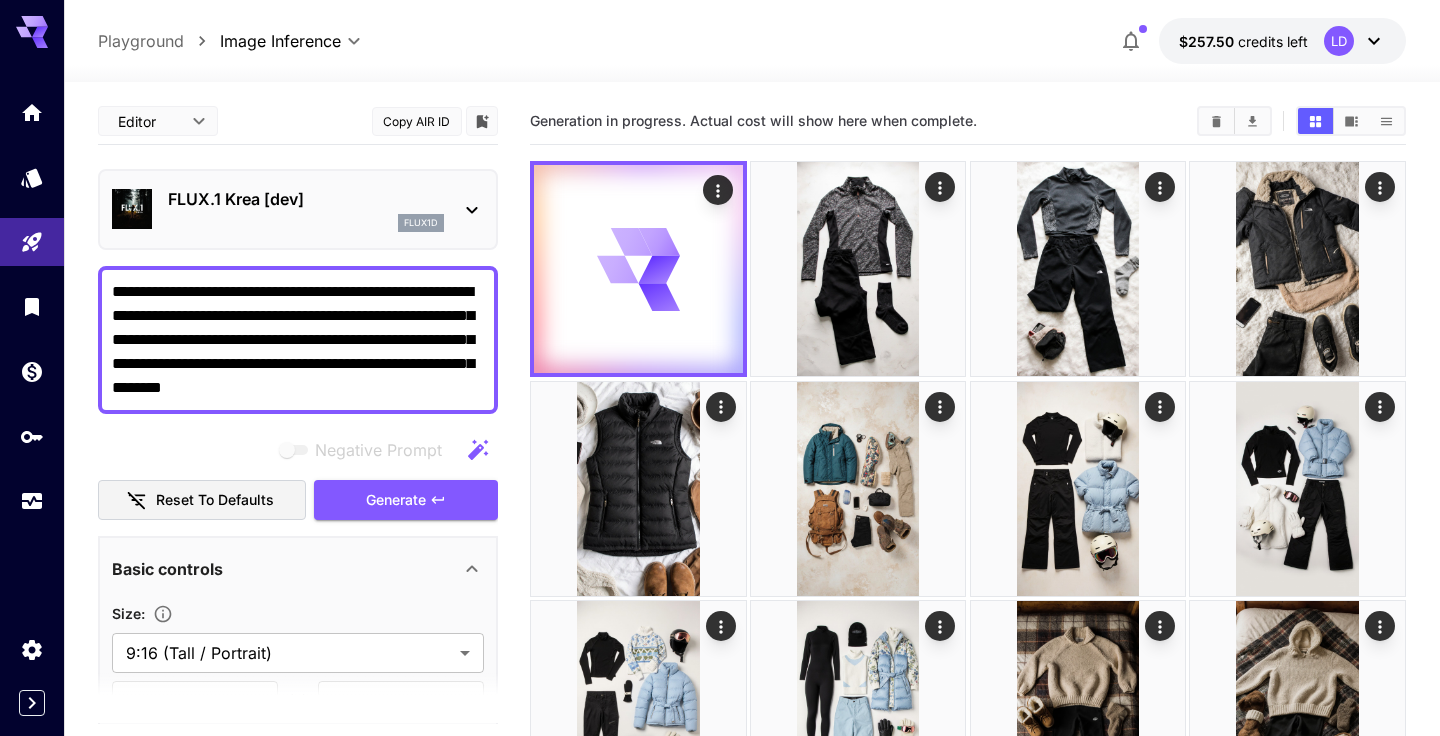 scroll, scrollTop: 0, scrollLeft: 0, axis: both 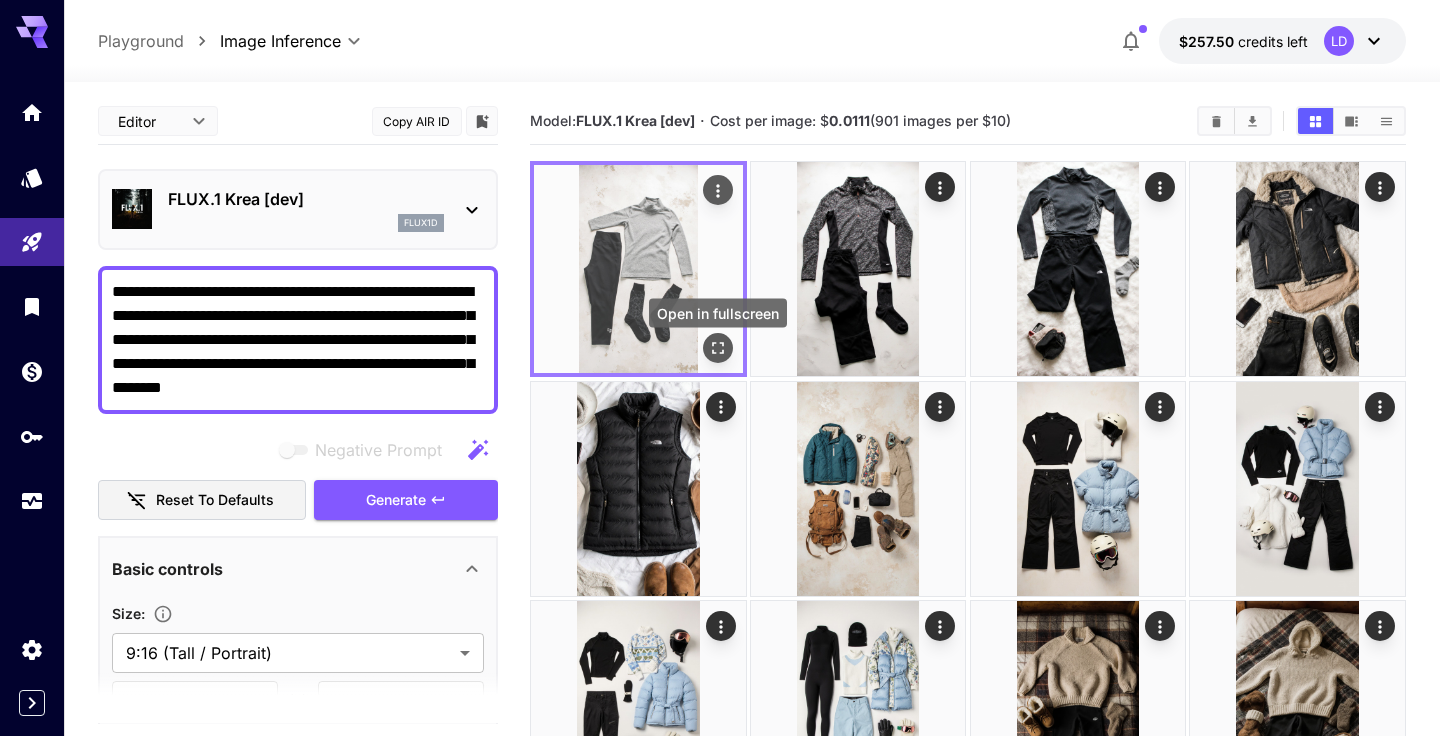 click 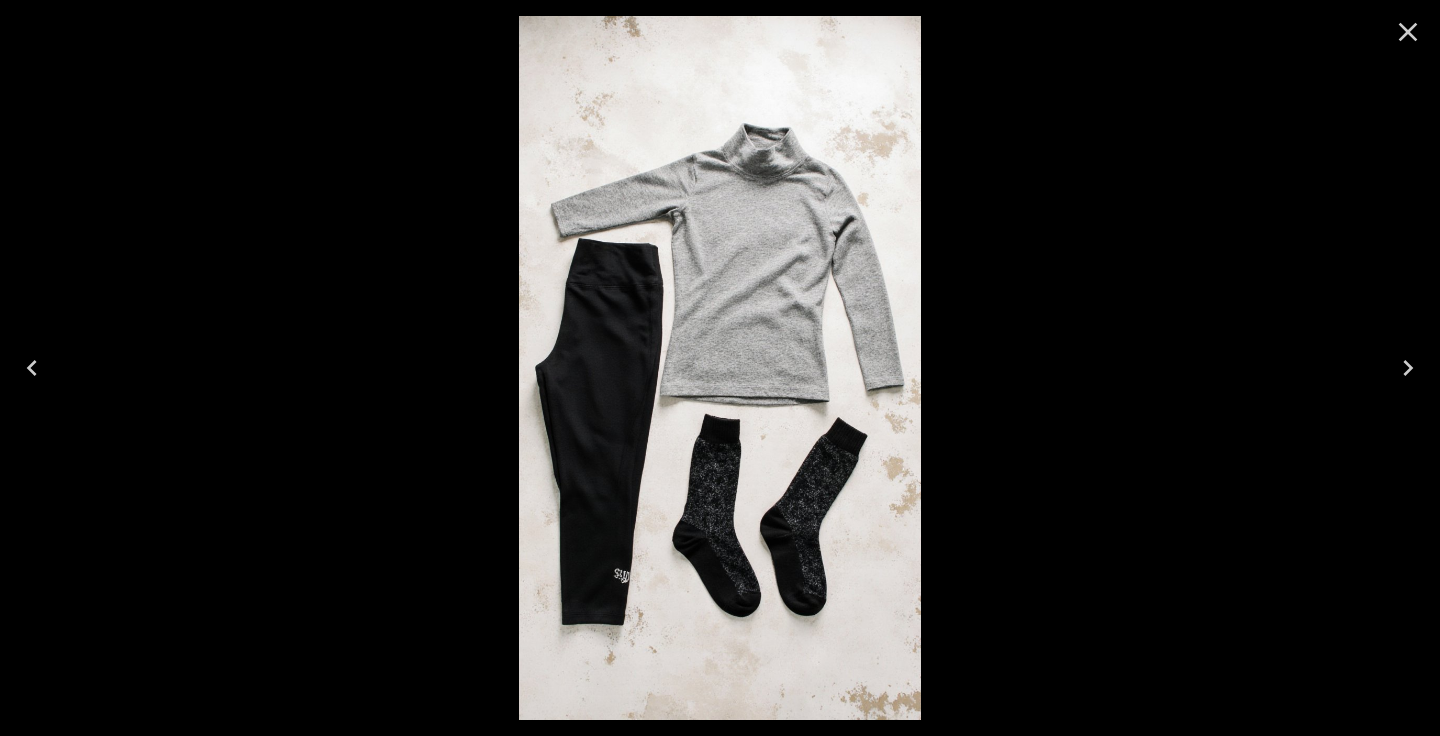 click 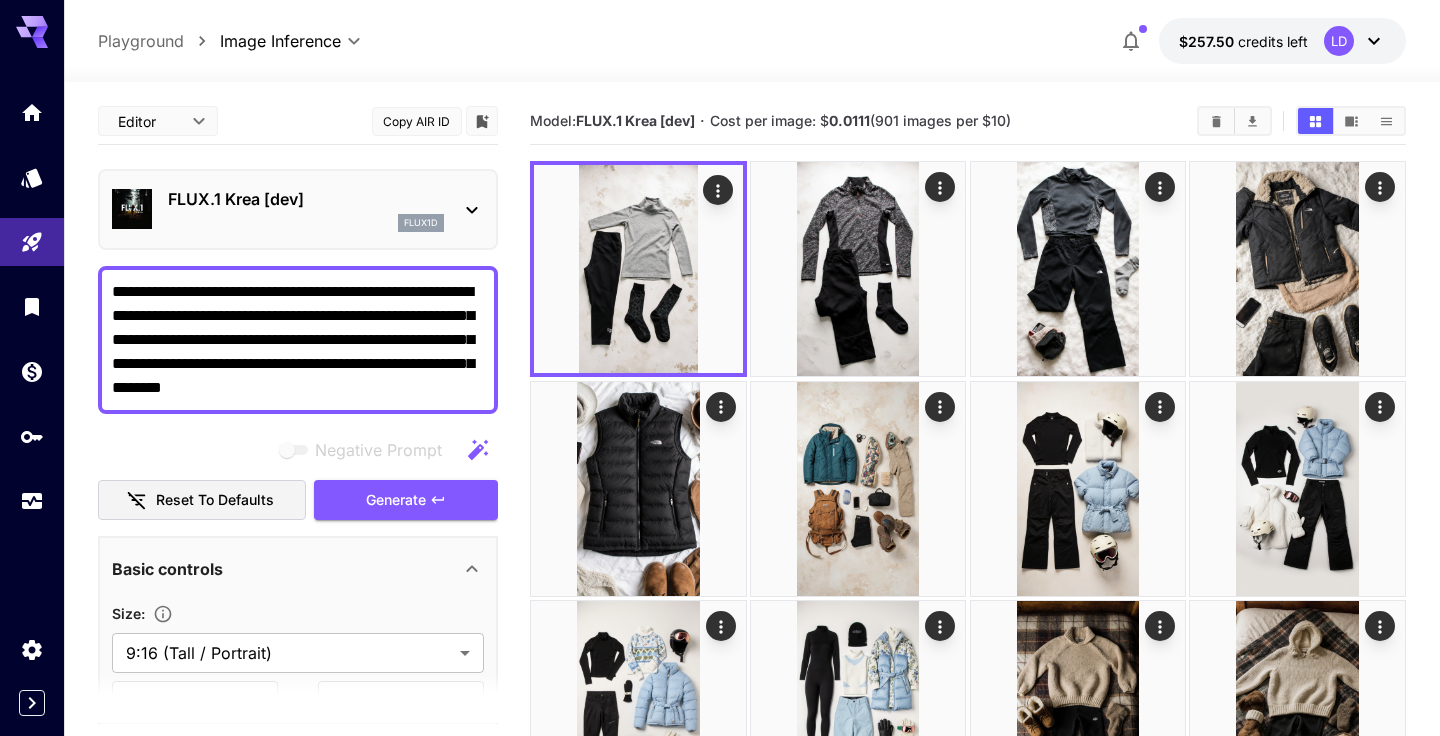 click on "FLUX.1 Krea [dev]" at bounding box center (306, 199) 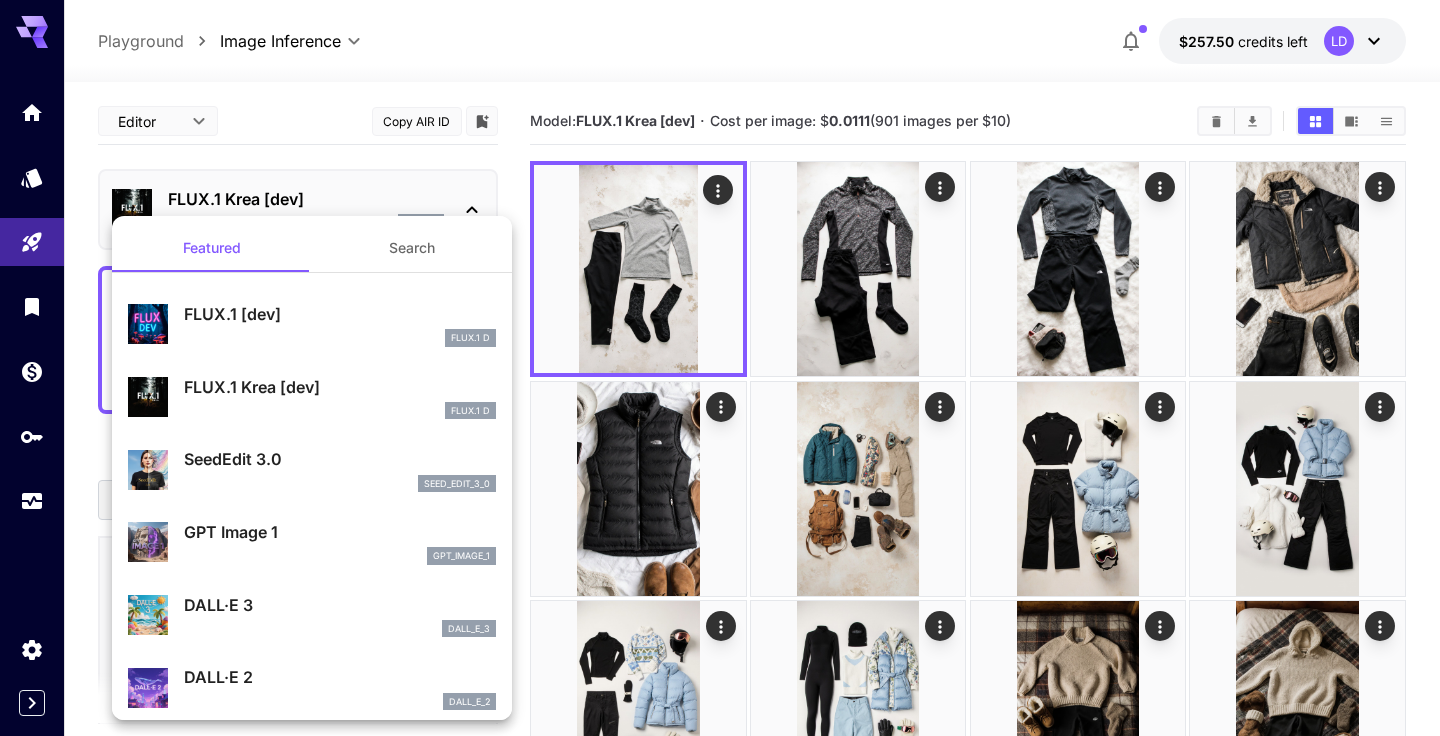 click on "Search" at bounding box center [412, 248] 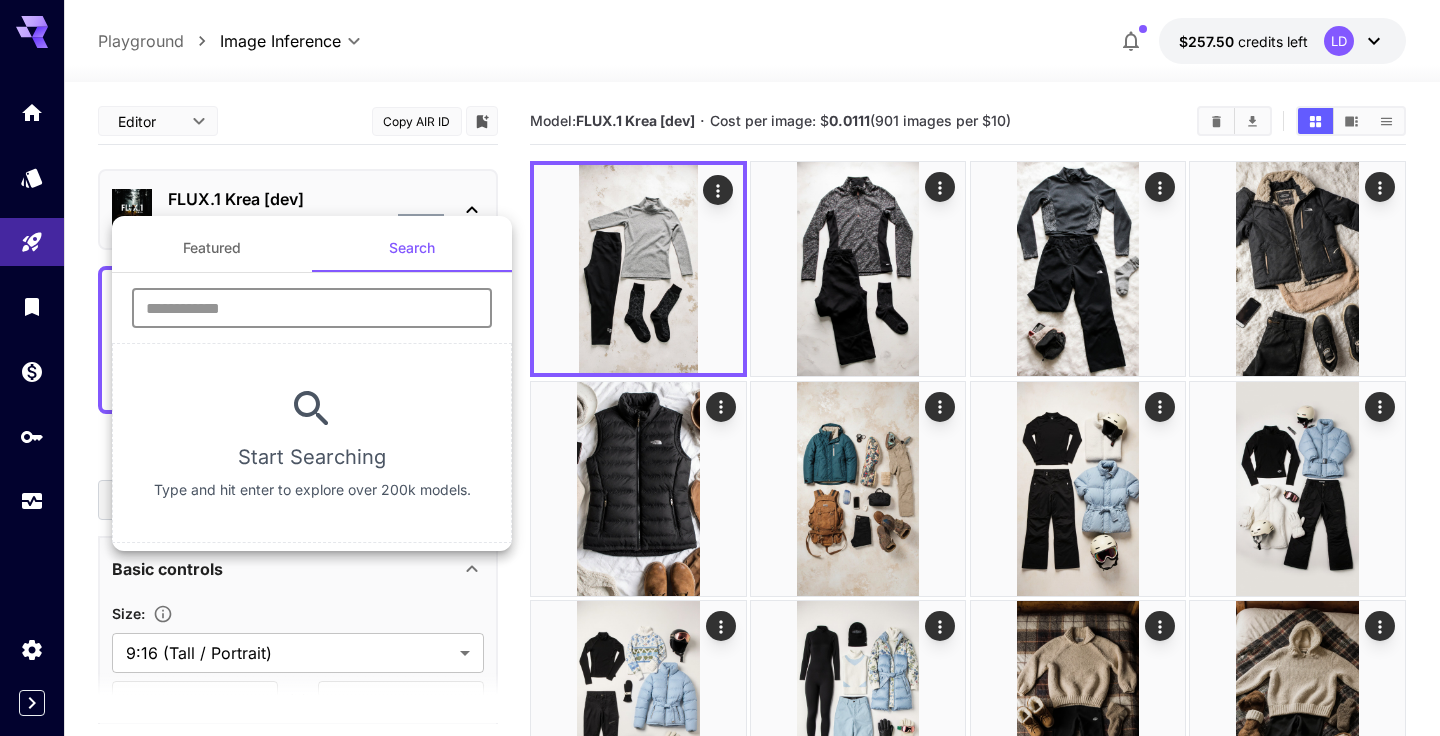 click at bounding box center [312, 308] 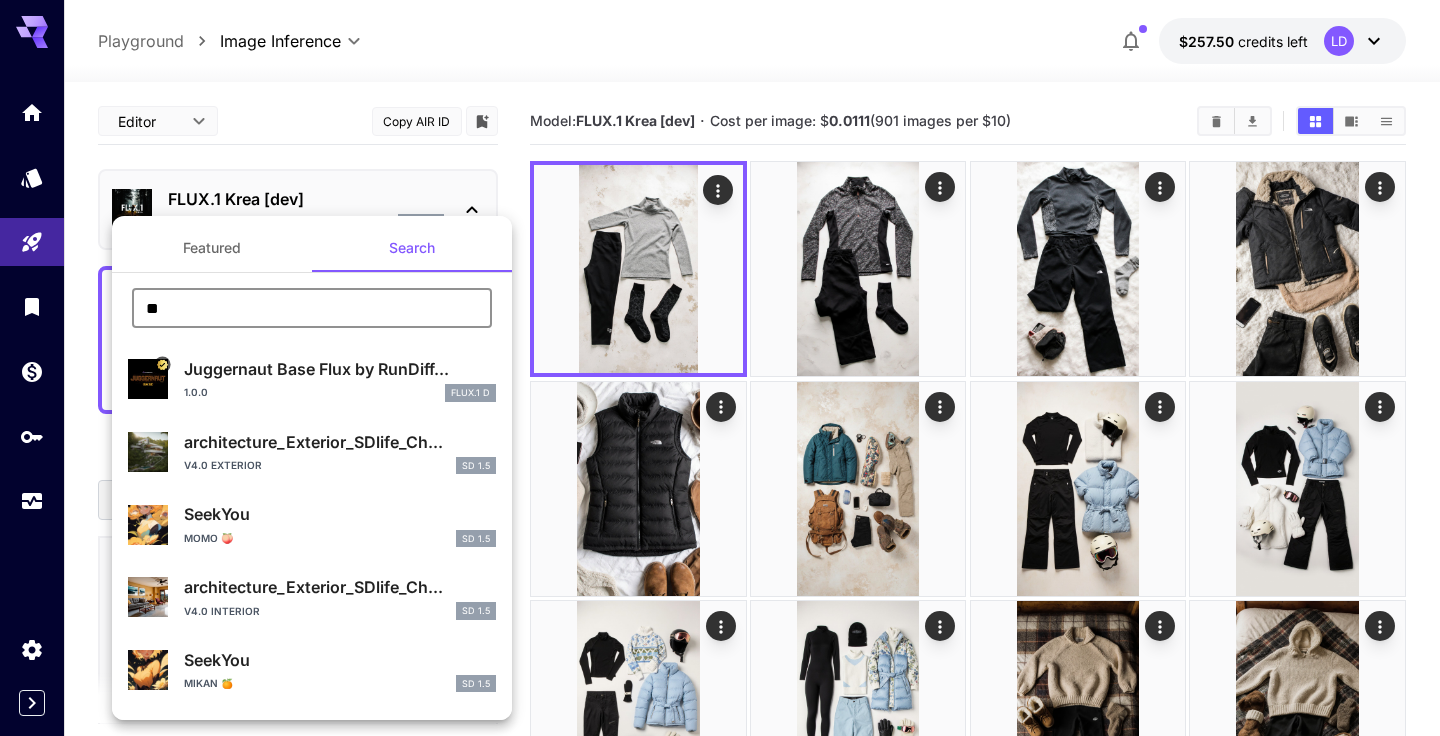 type on "*" 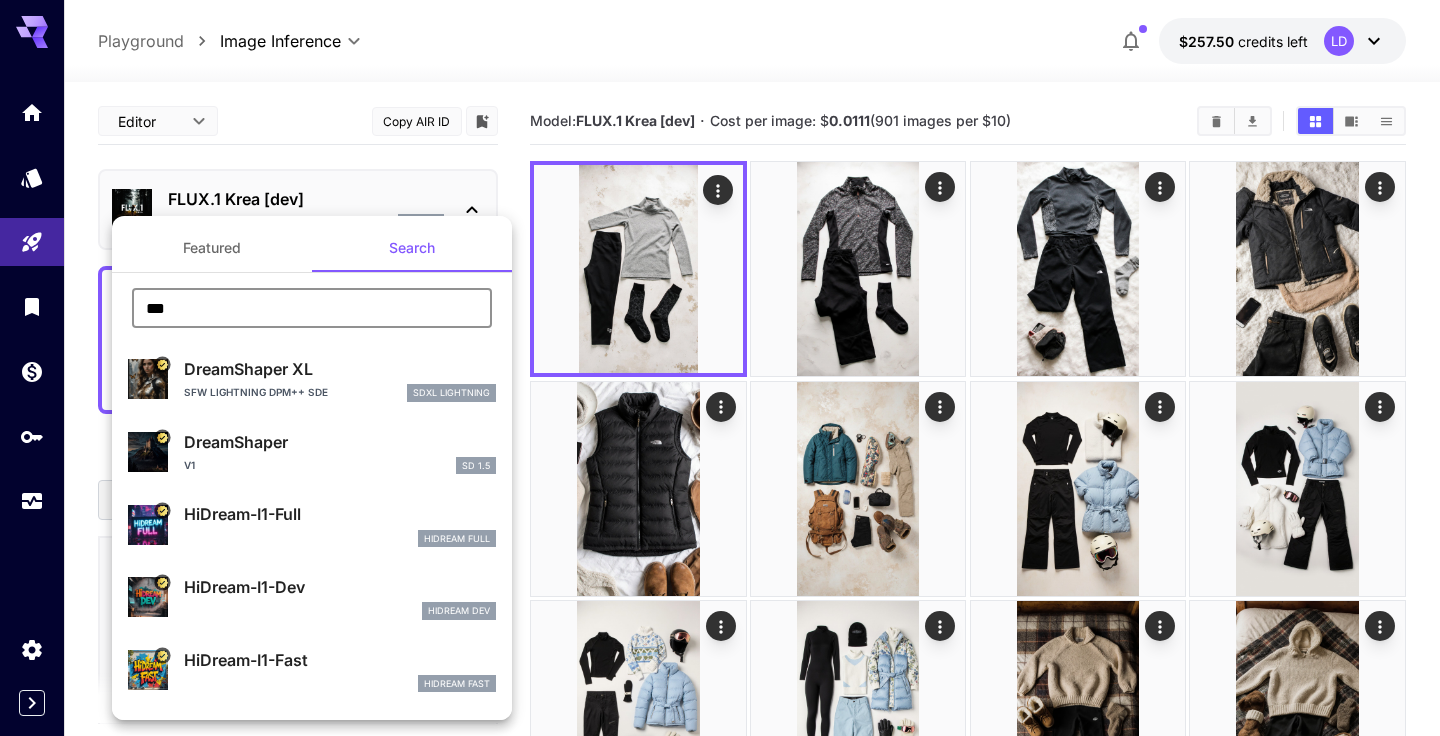 drag, startPoint x: 191, startPoint y: 306, endPoint x: 108, endPoint y: 305, distance: 83.00603 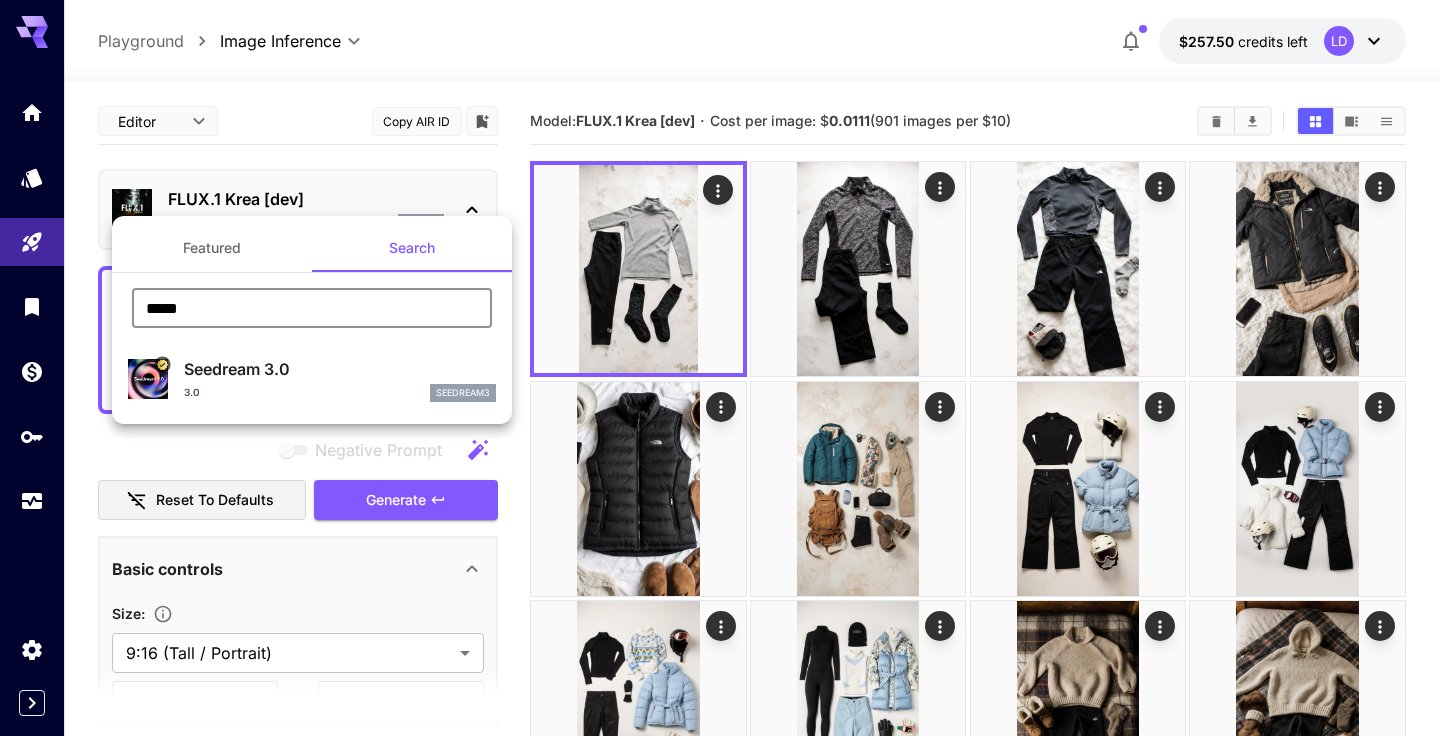 type on "*****" 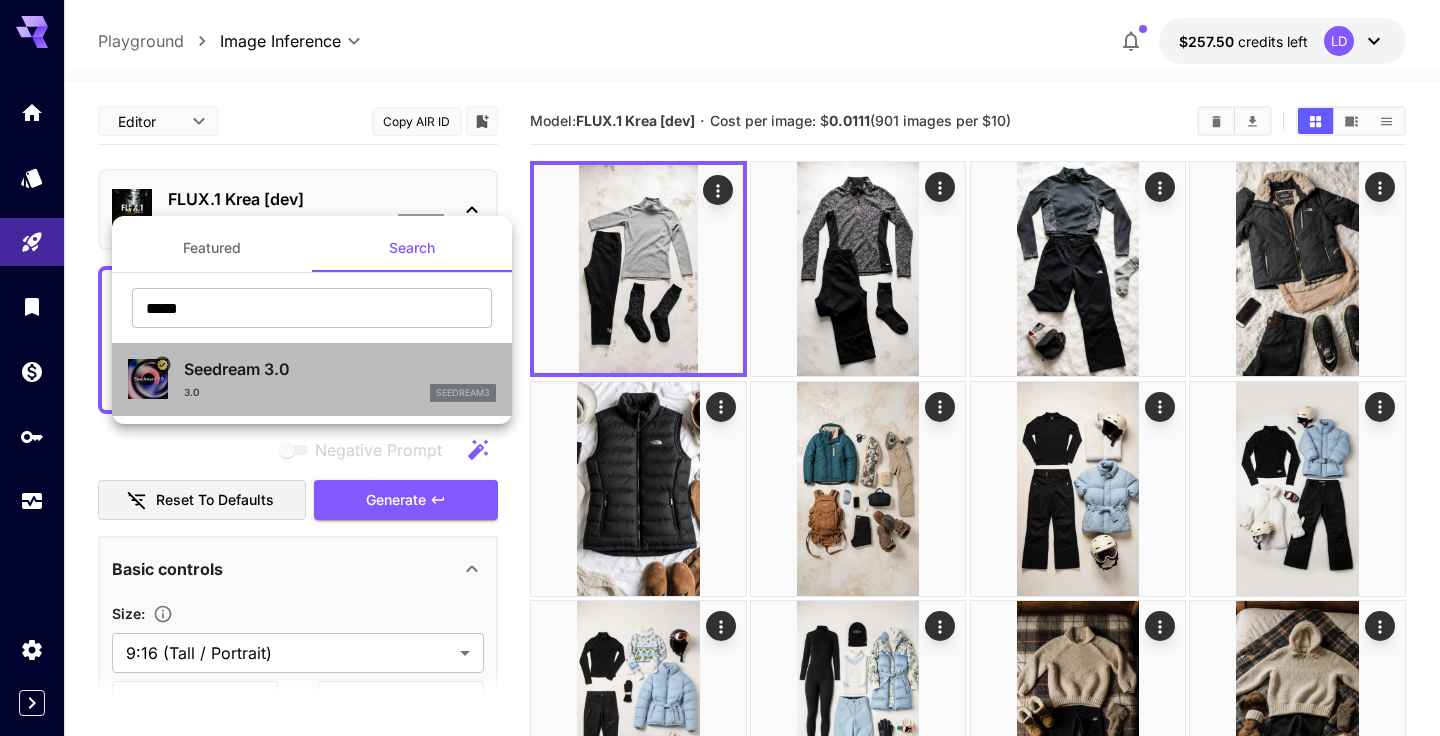 click on "Seedream 3.0" at bounding box center [340, 369] 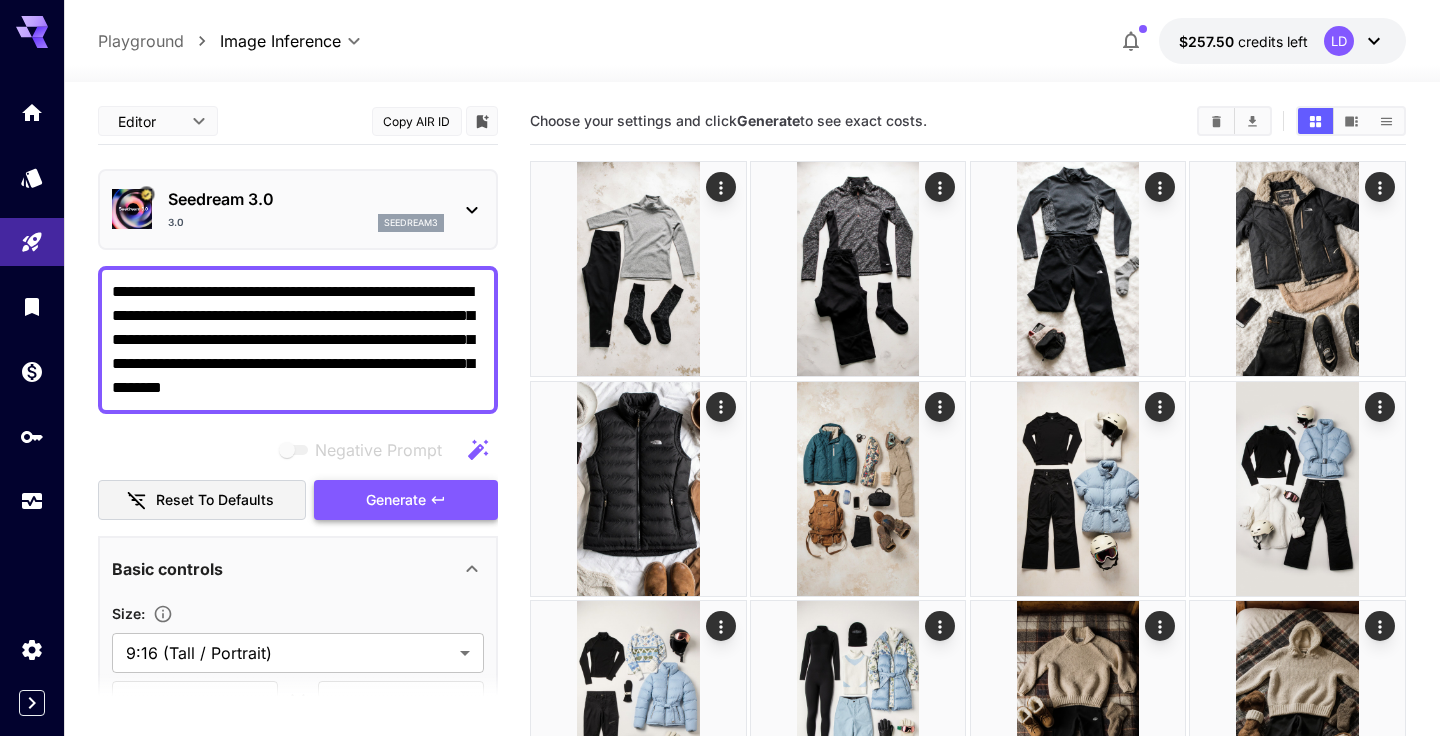 click on "Generate" at bounding box center [396, 500] 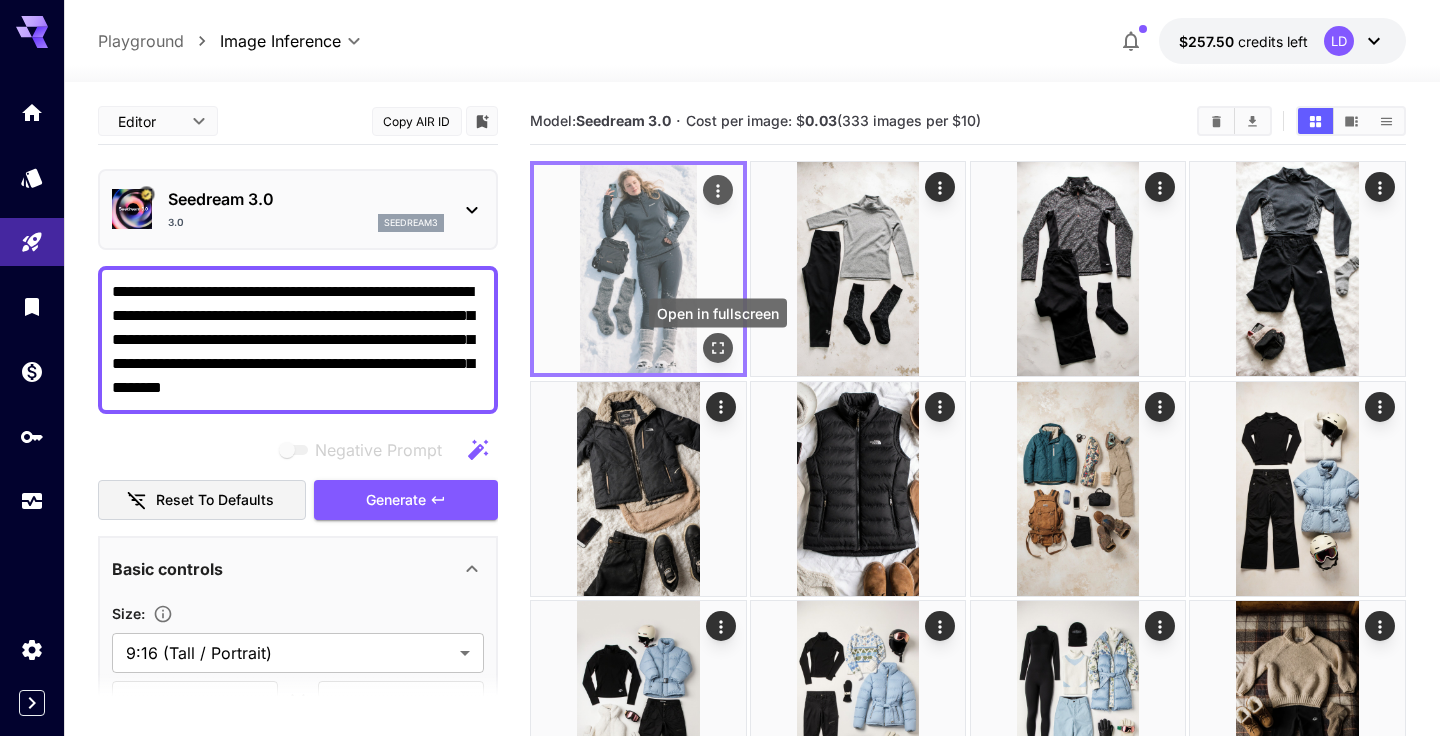 click 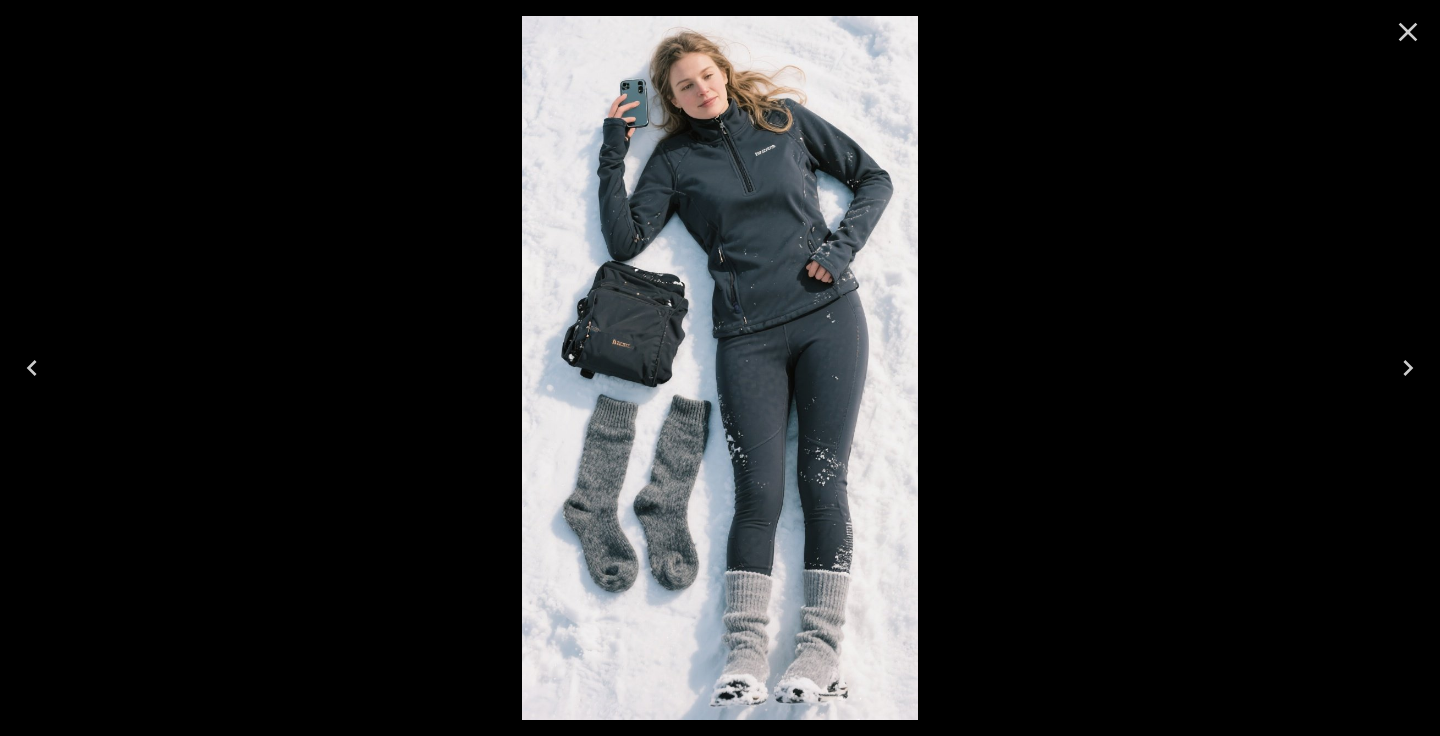 click 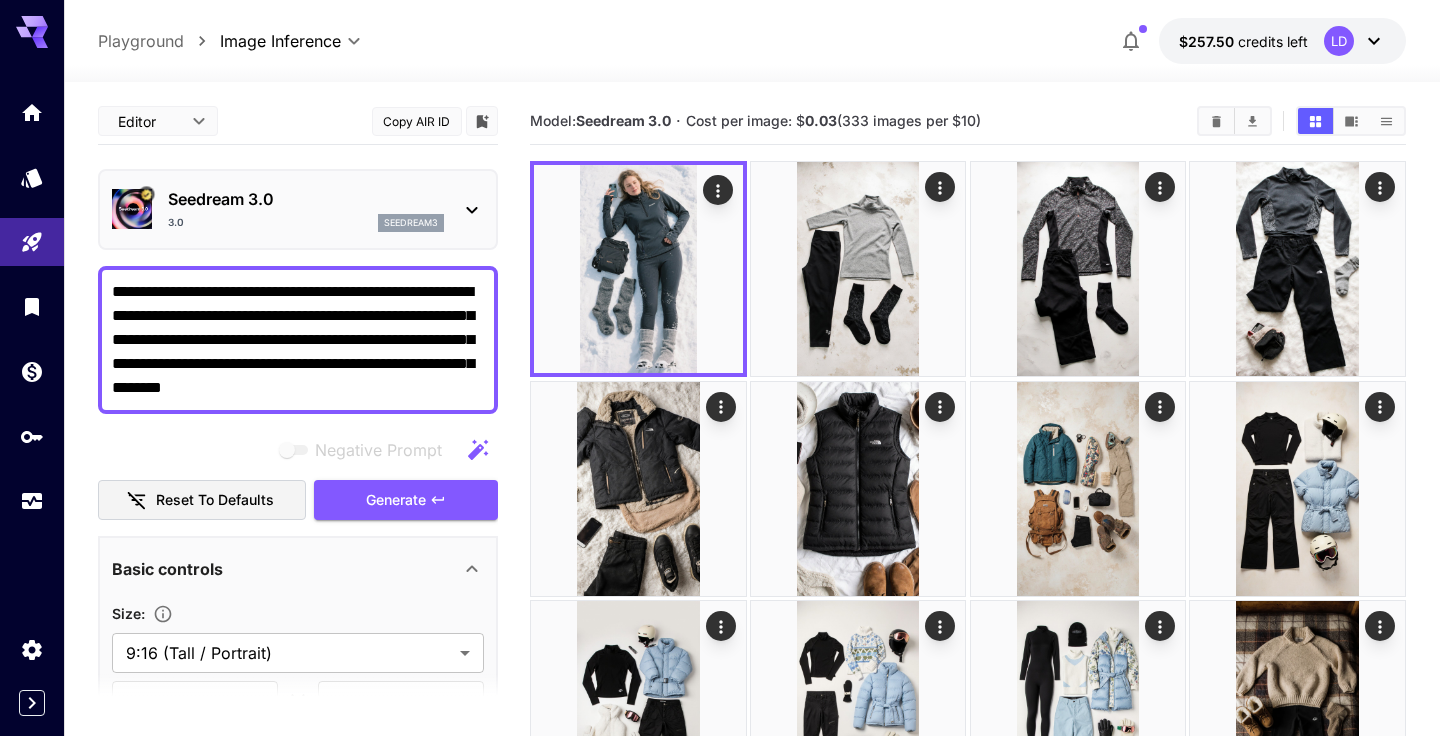 scroll, scrollTop: 0, scrollLeft: 0, axis: both 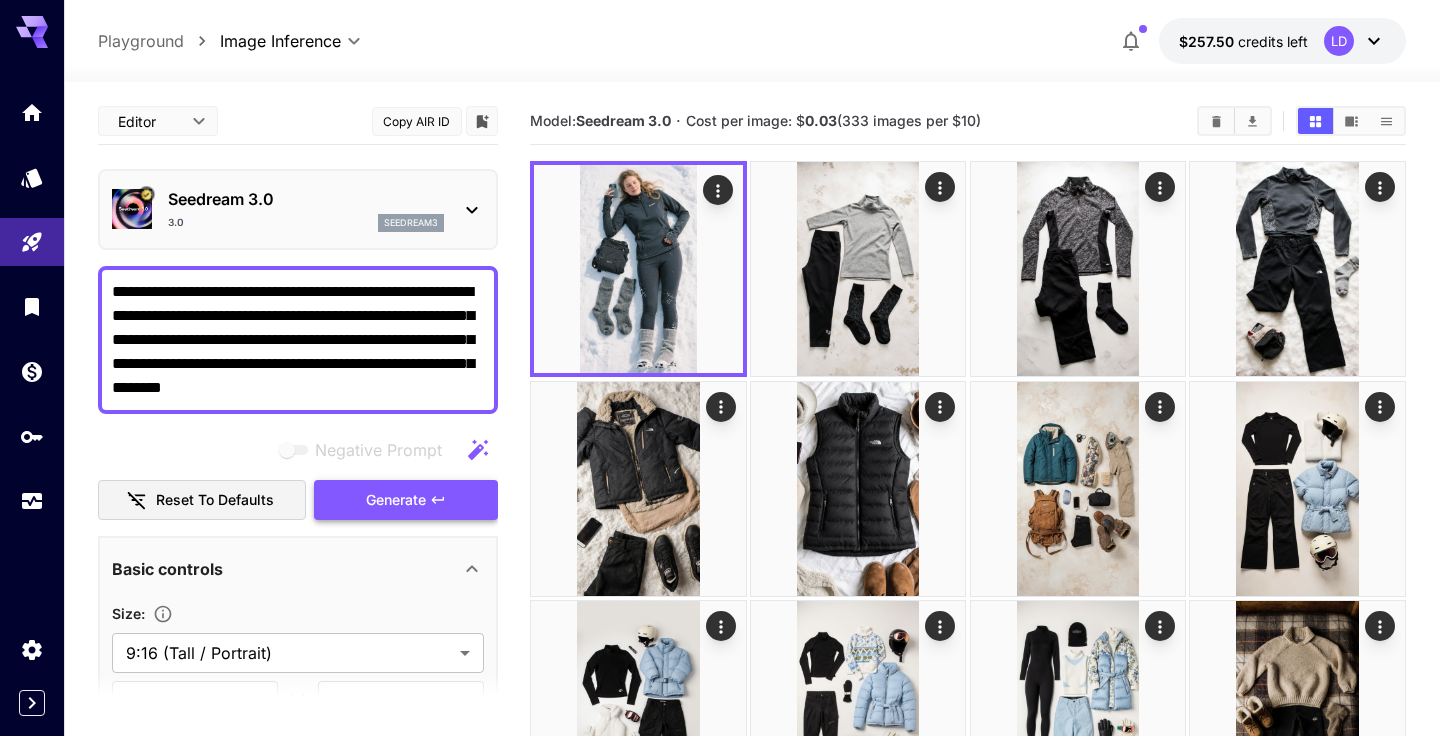 click on "Generate" at bounding box center [396, 500] 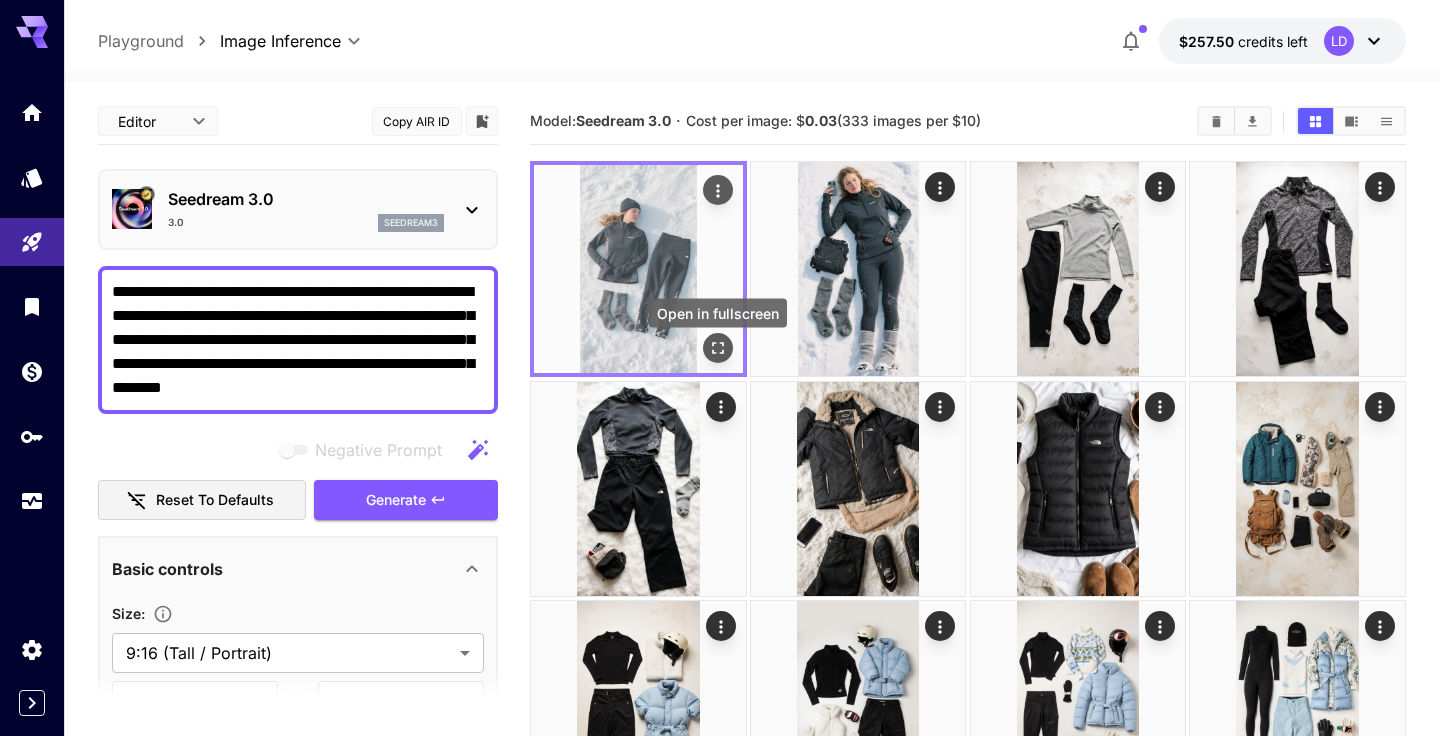 click at bounding box center (718, 348) 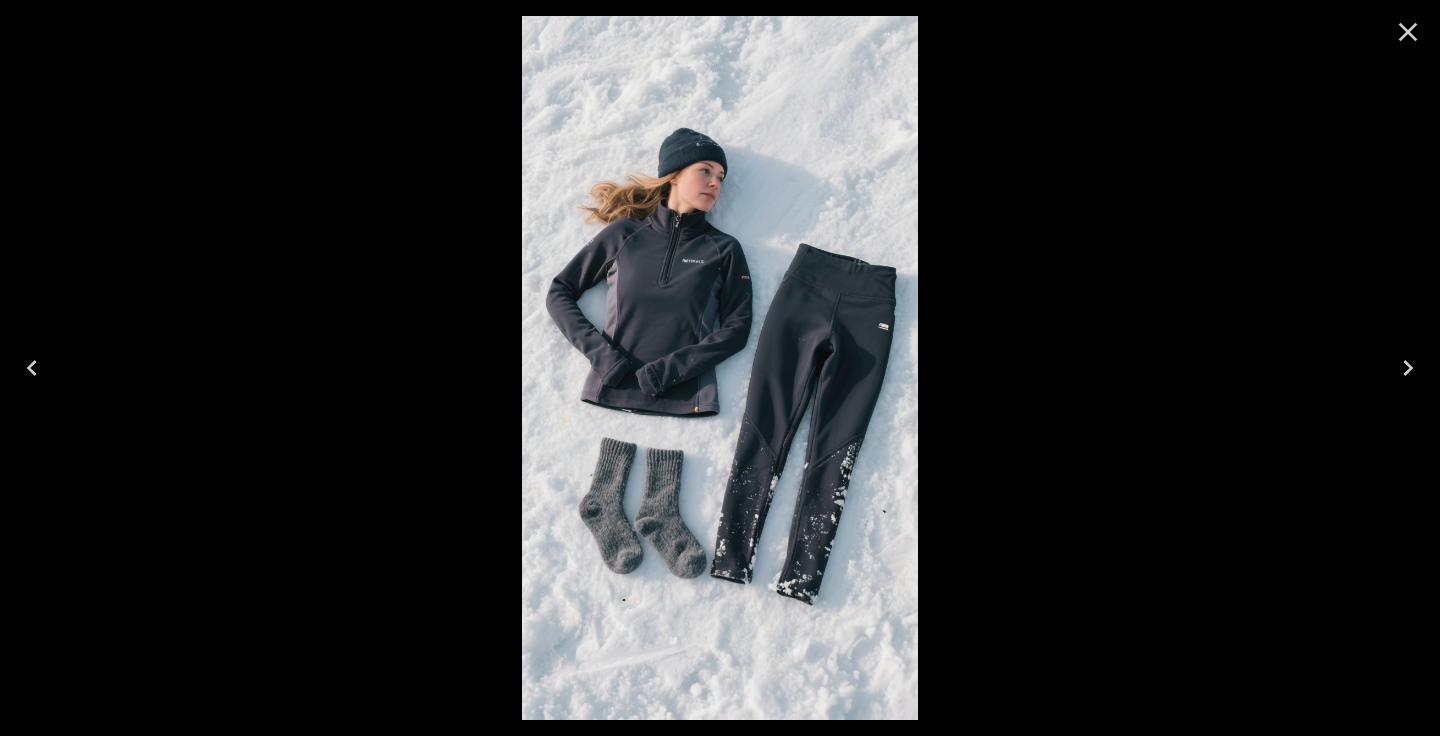 click 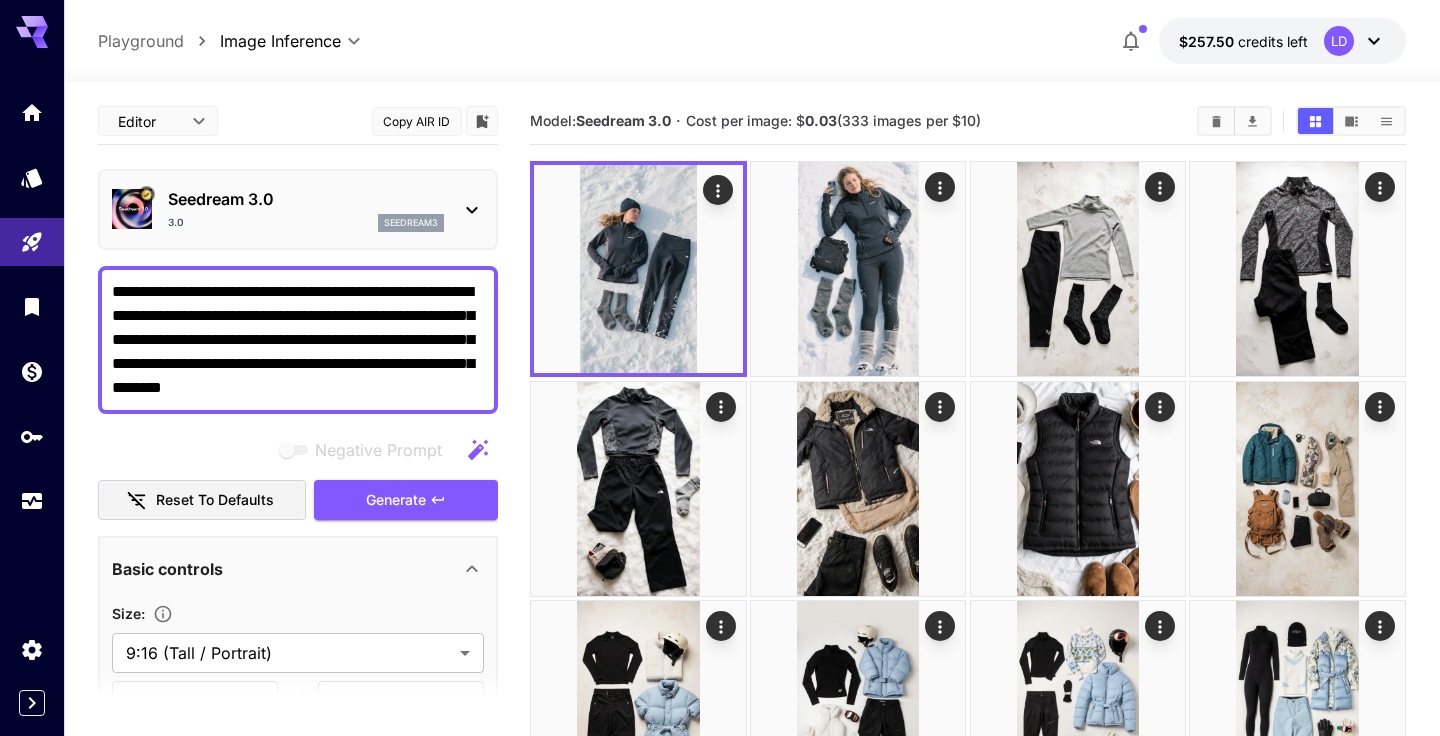drag, startPoint x: 179, startPoint y: 316, endPoint x: 93, endPoint y: 309, distance: 86.28442 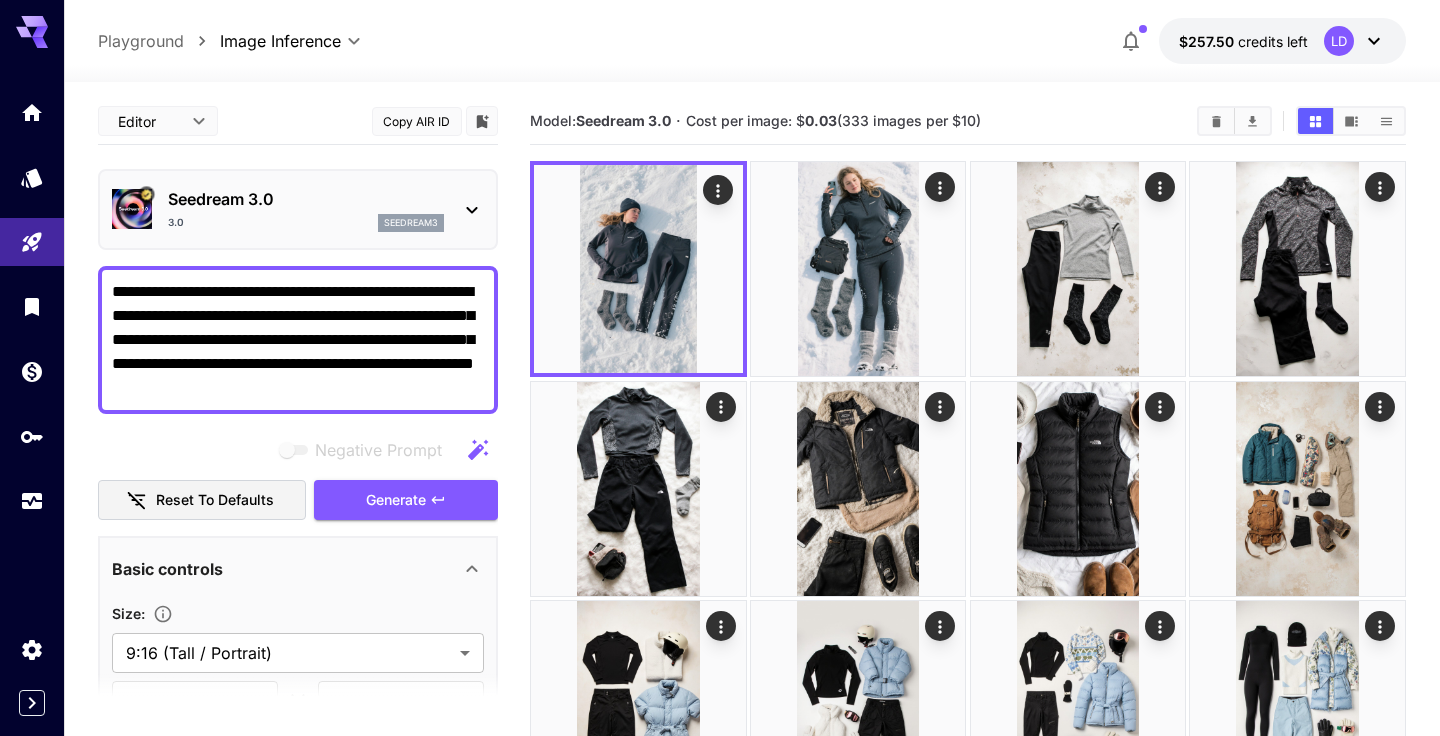click on "**********" at bounding box center (298, 340) 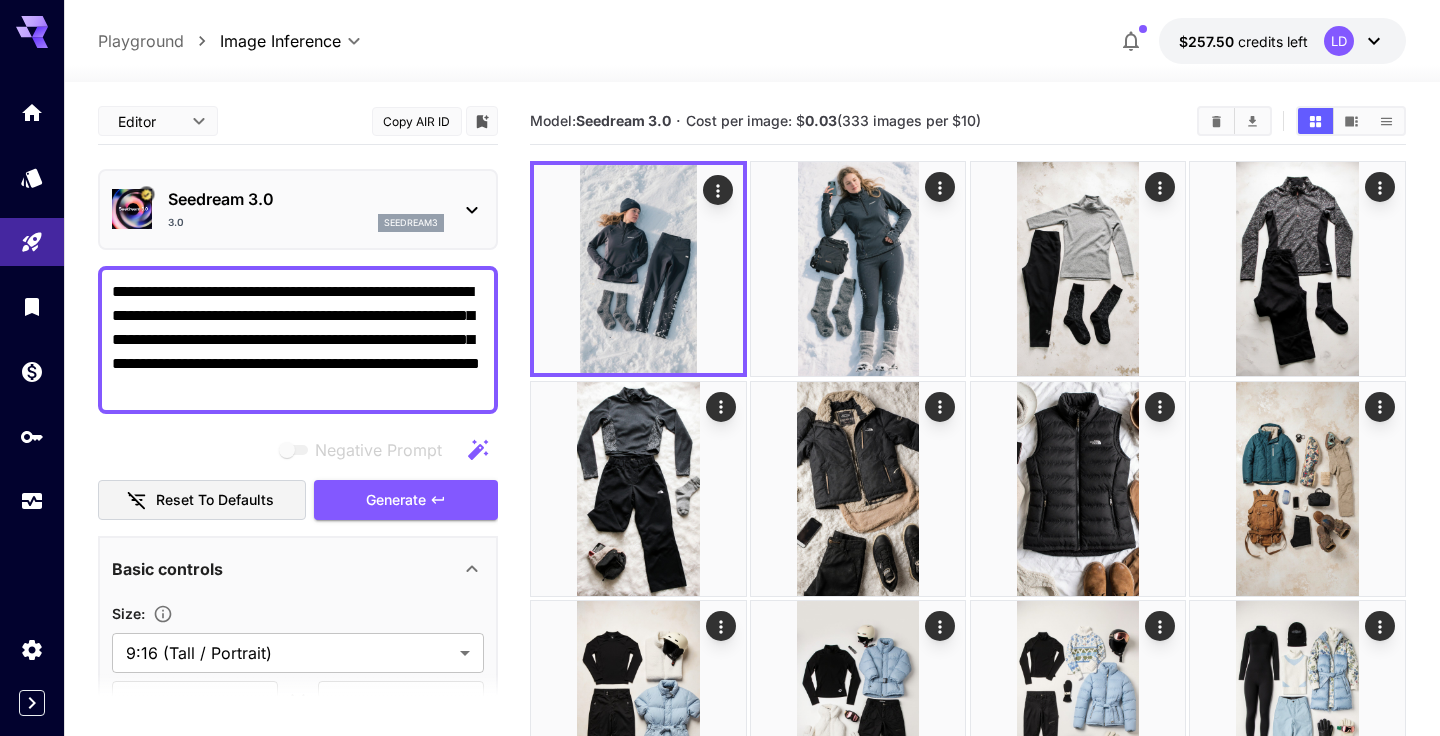 paste on "********" 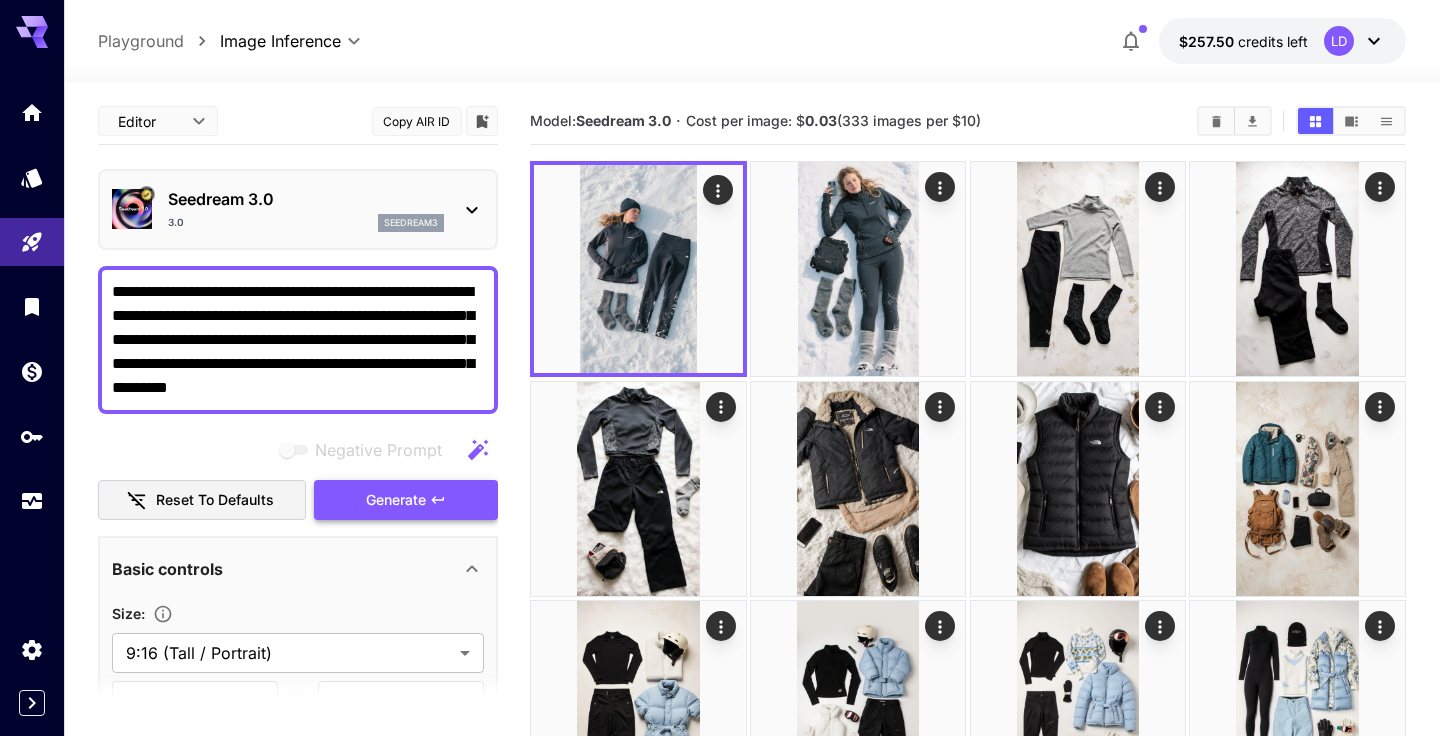 type on "**********" 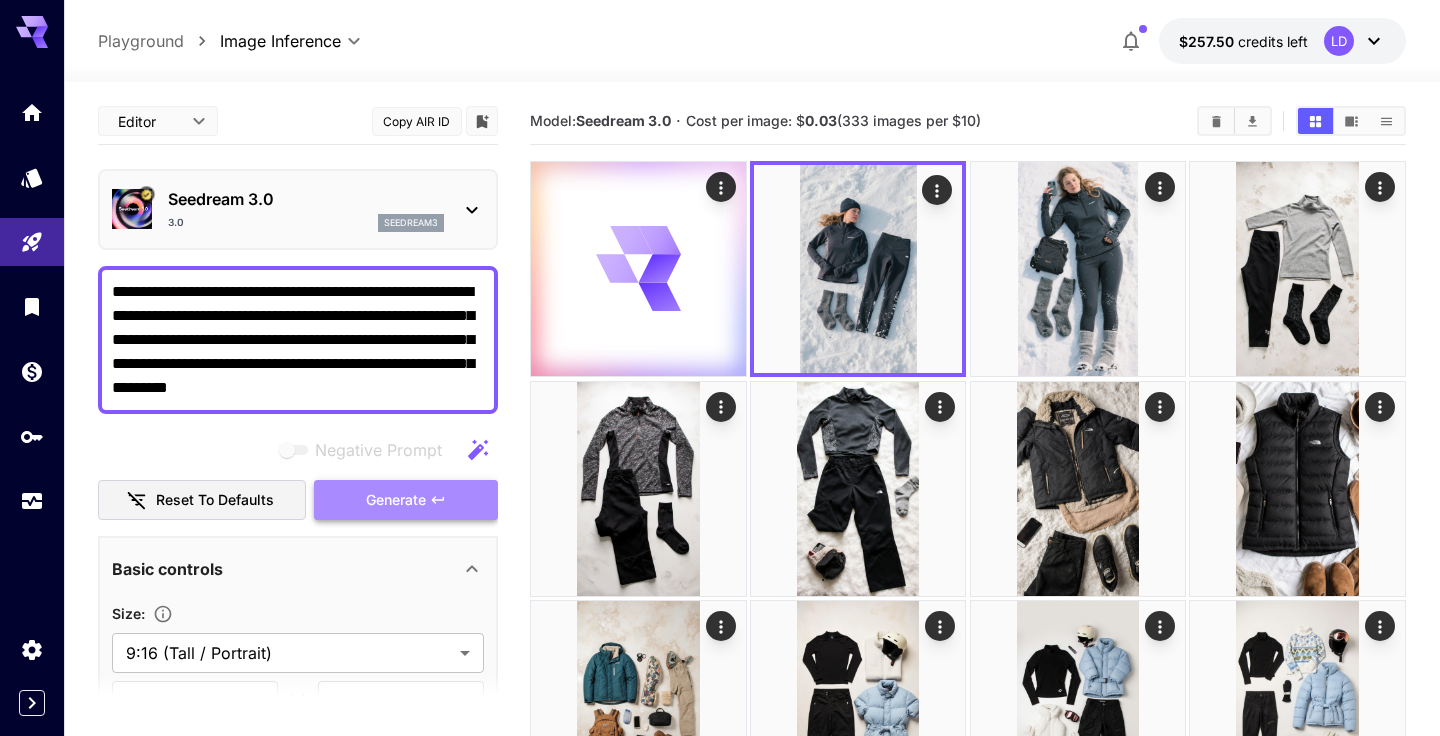 click on "Generate" at bounding box center [396, 500] 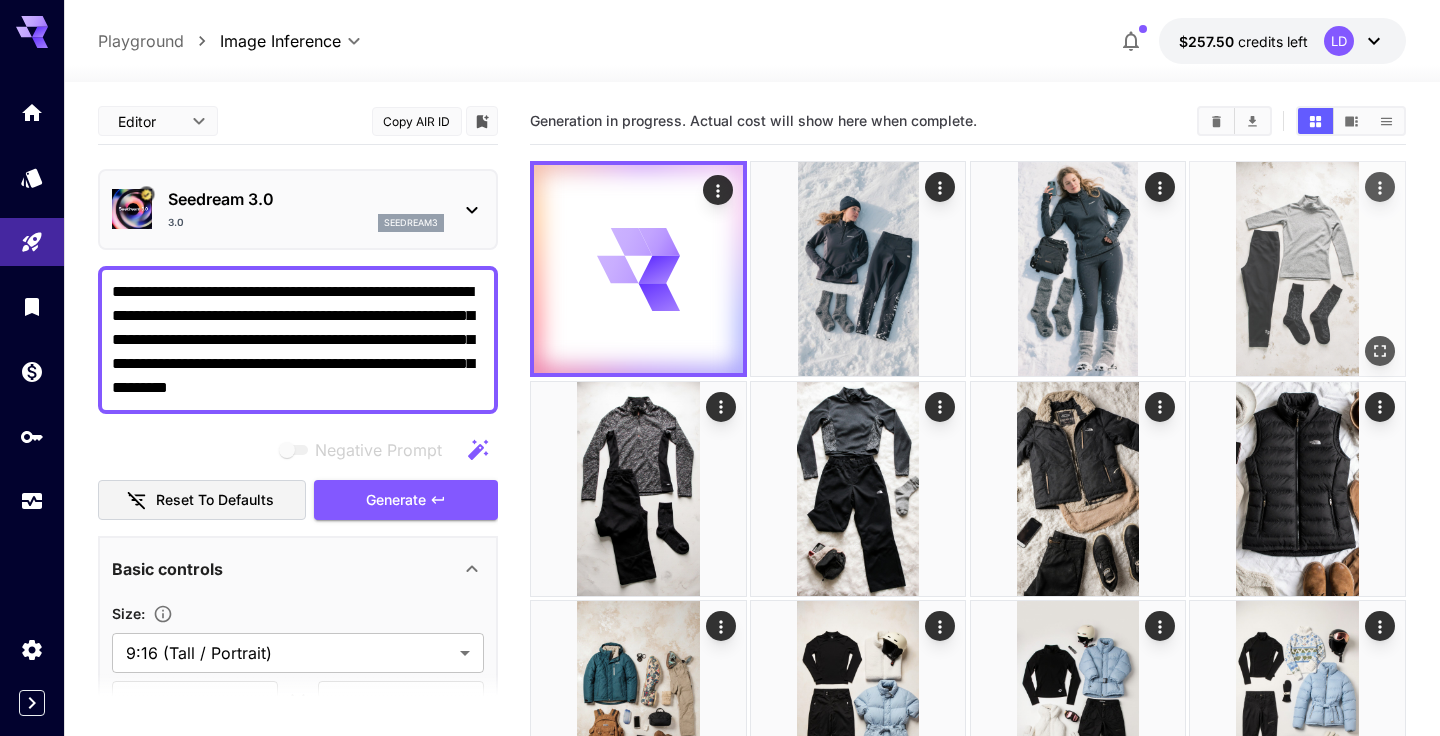 click at bounding box center [1297, 269] 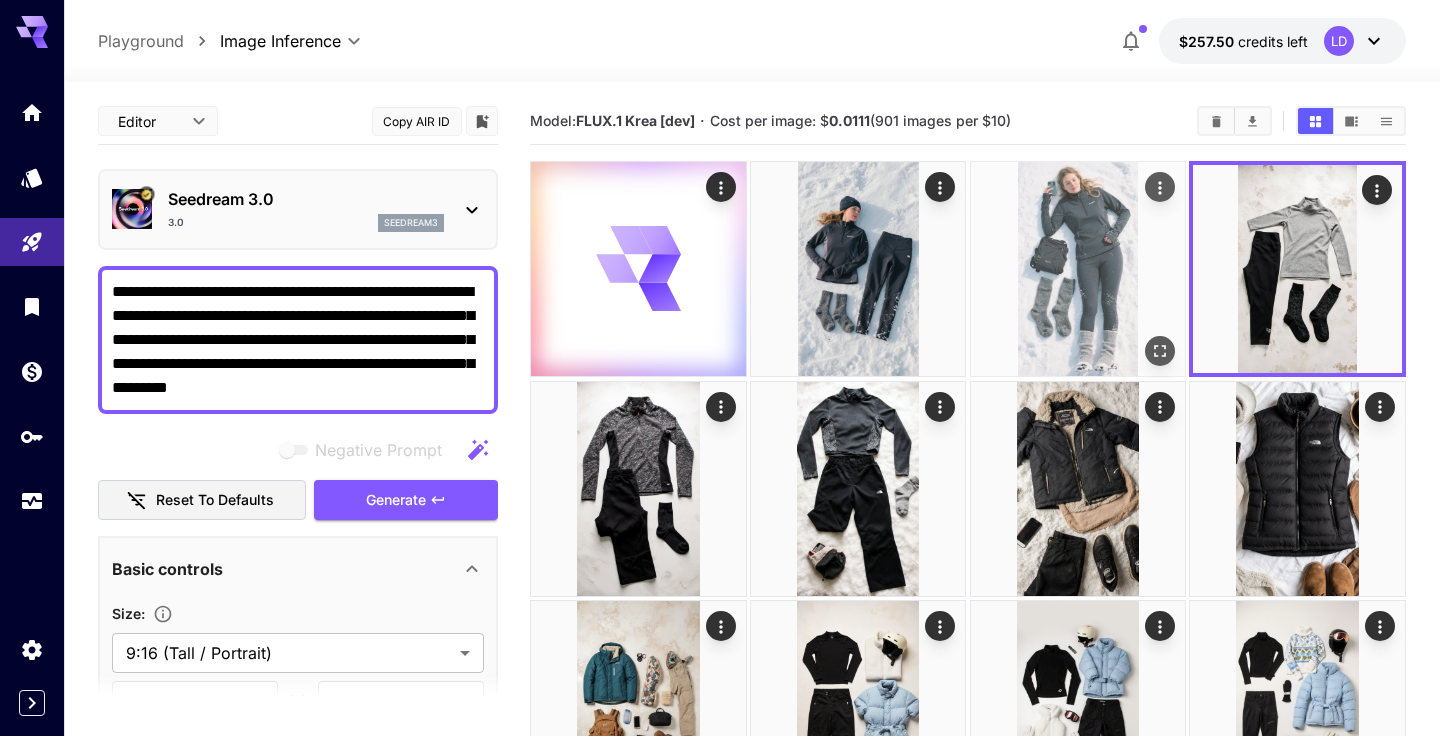 click at bounding box center (1078, 269) 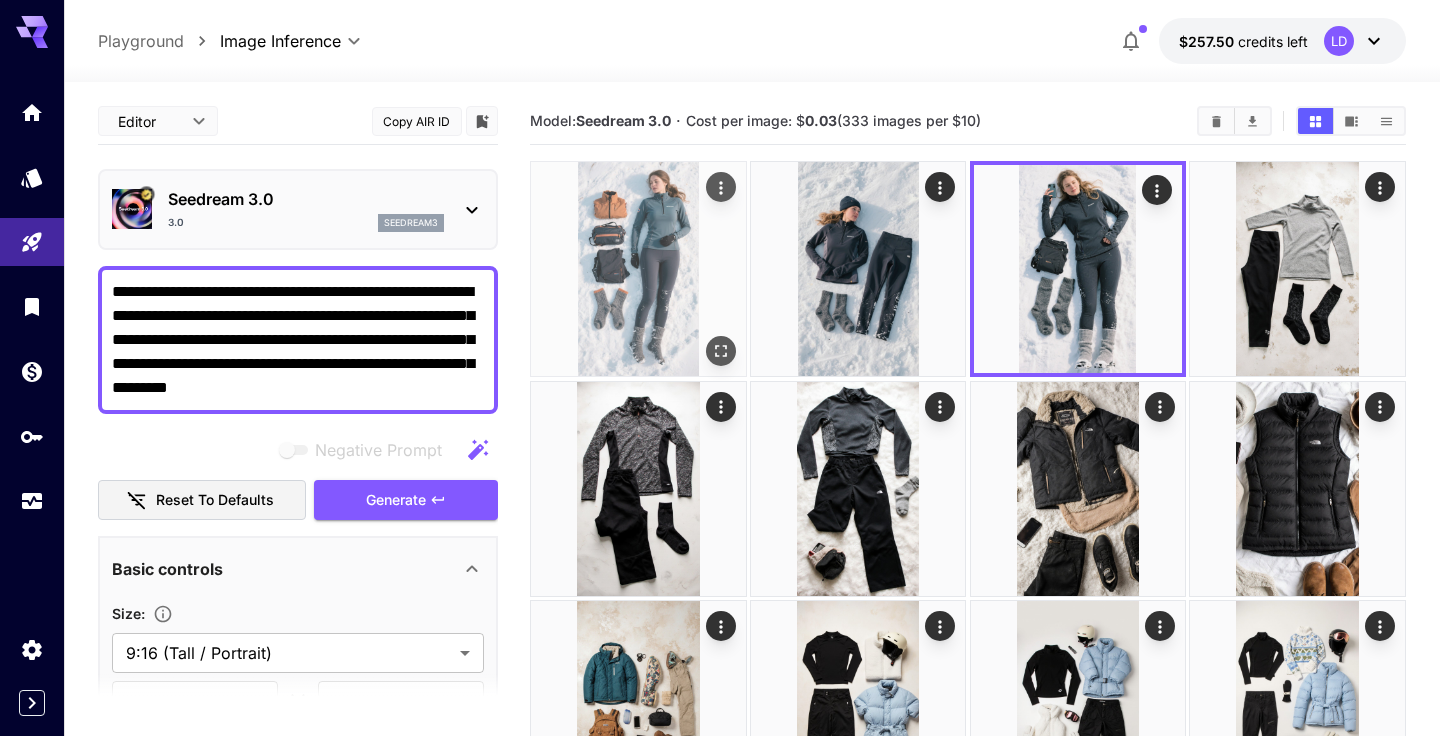 click at bounding box center (638, 269) 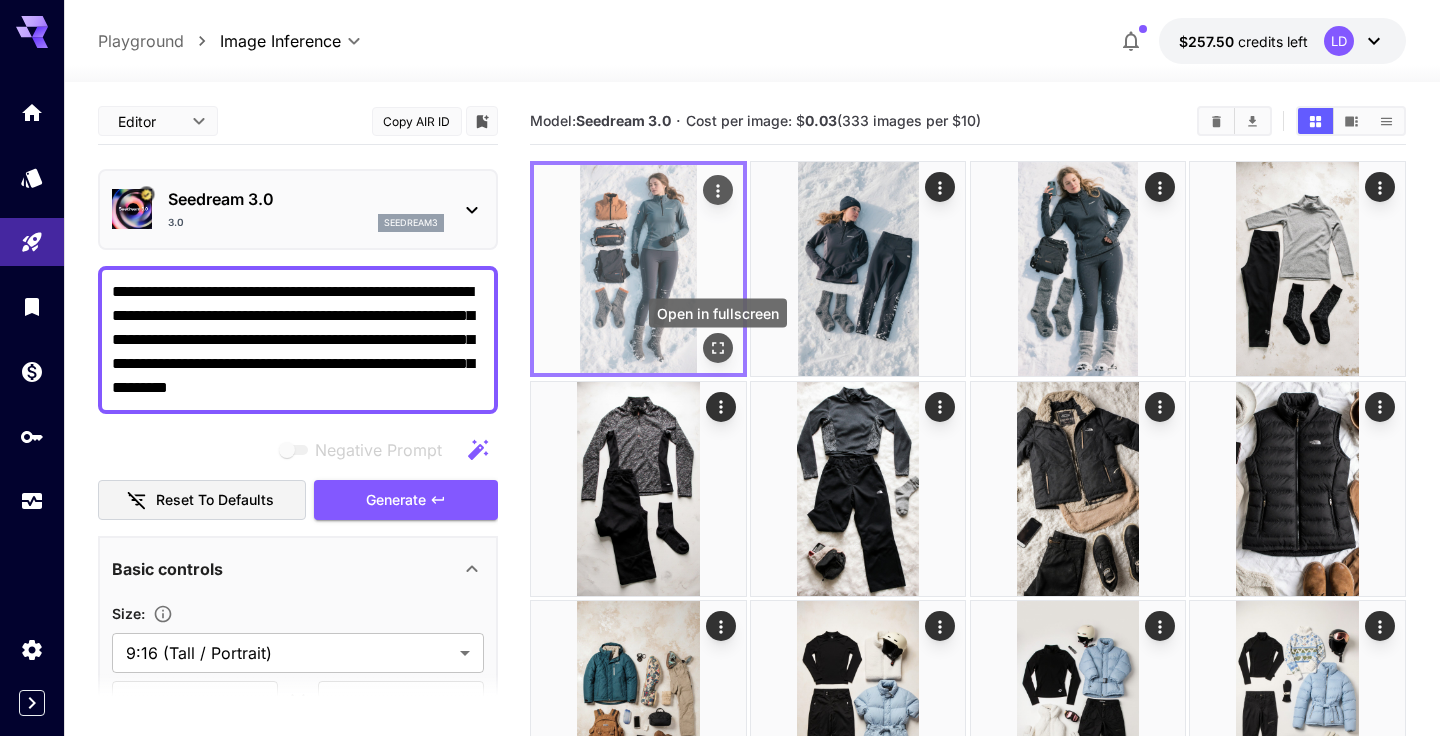 click 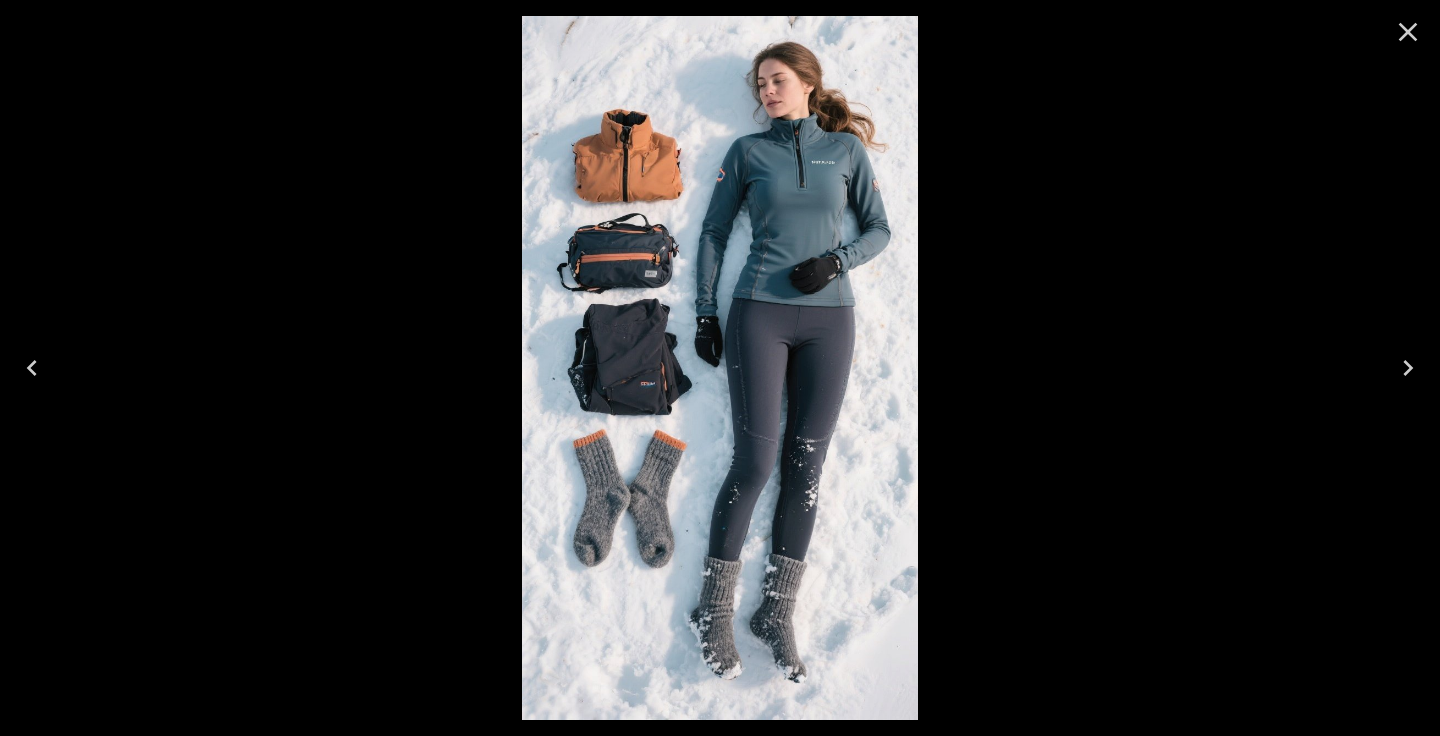 scroll, scrollTop: 0, scrollLeft: 0, axis: both 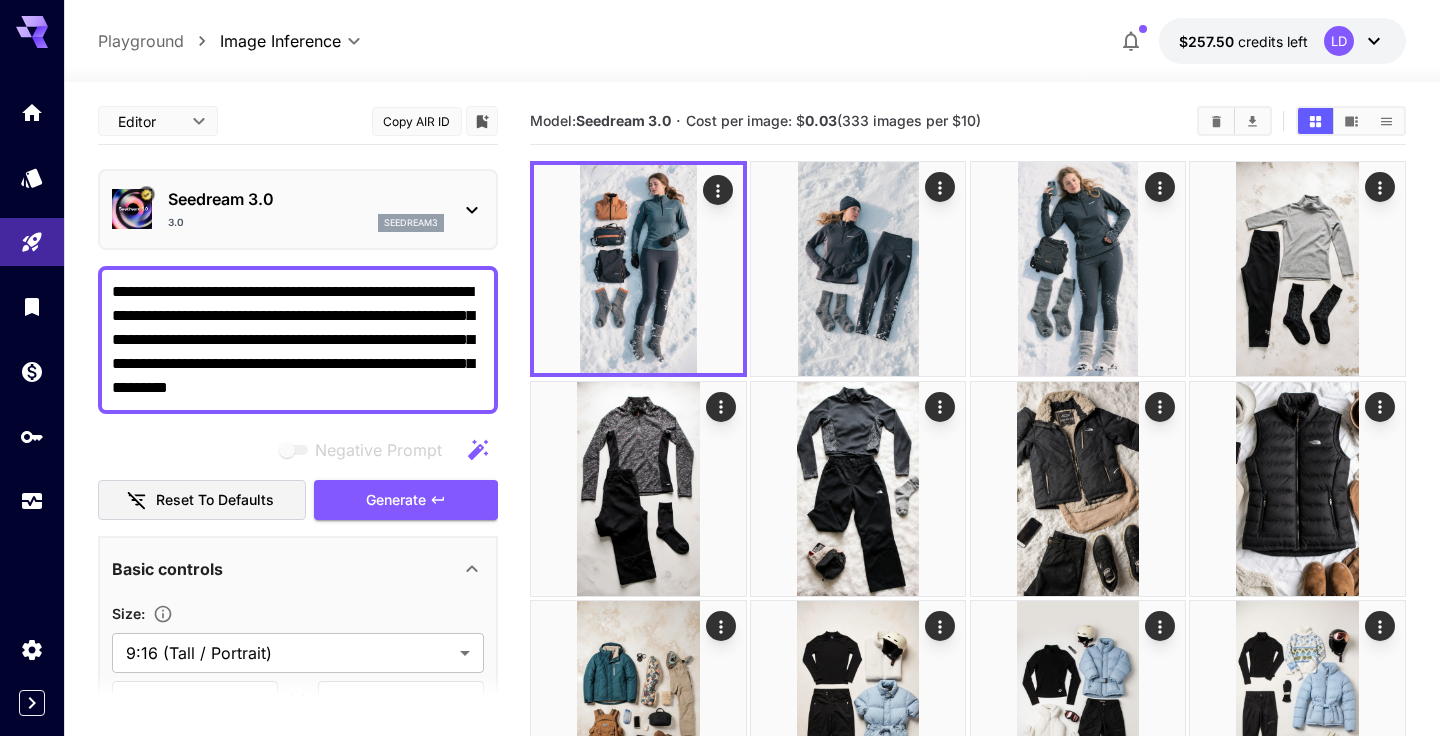 drag, startPoint x: 226, startPoint y: 316, endPoint x: 292, endPoint y: 314, distance: 66.0303 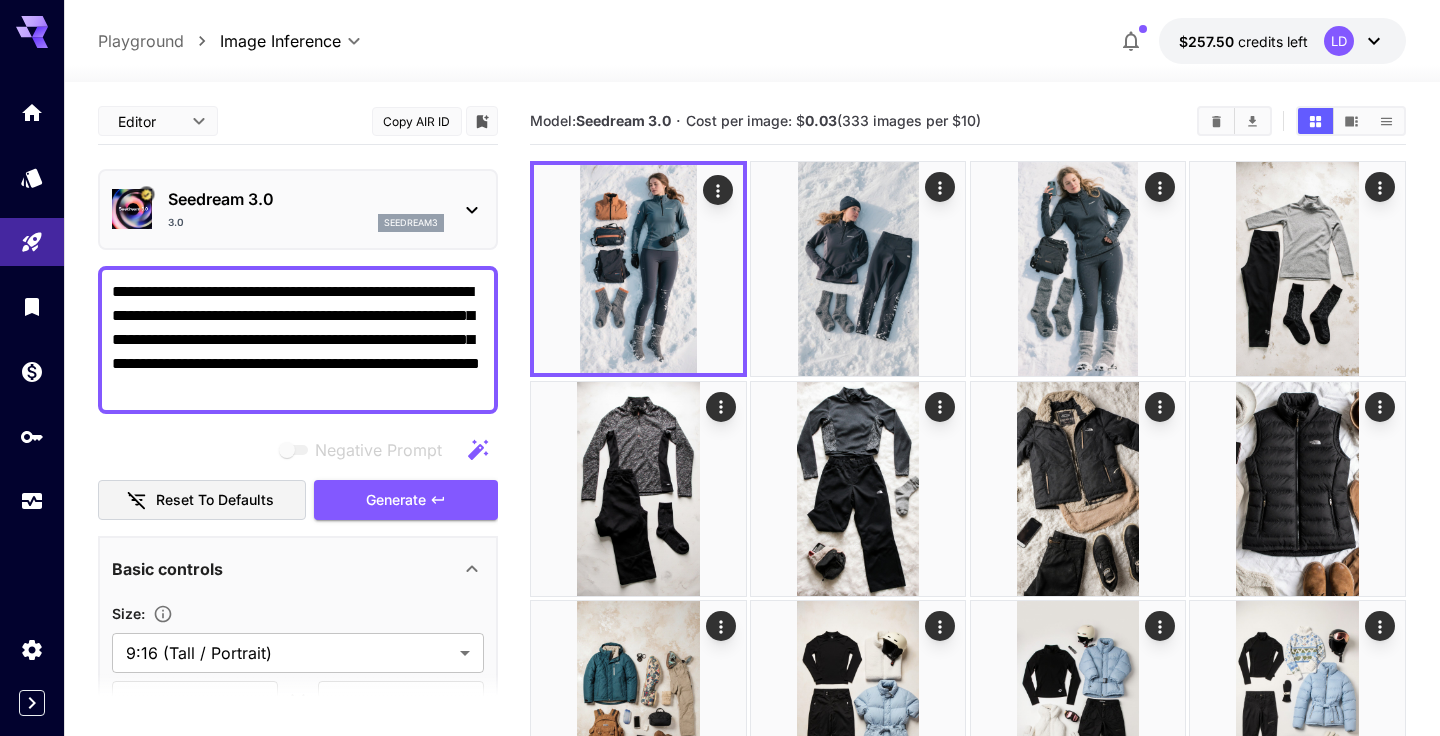 click on "**********" at bounding box center [298, 340] 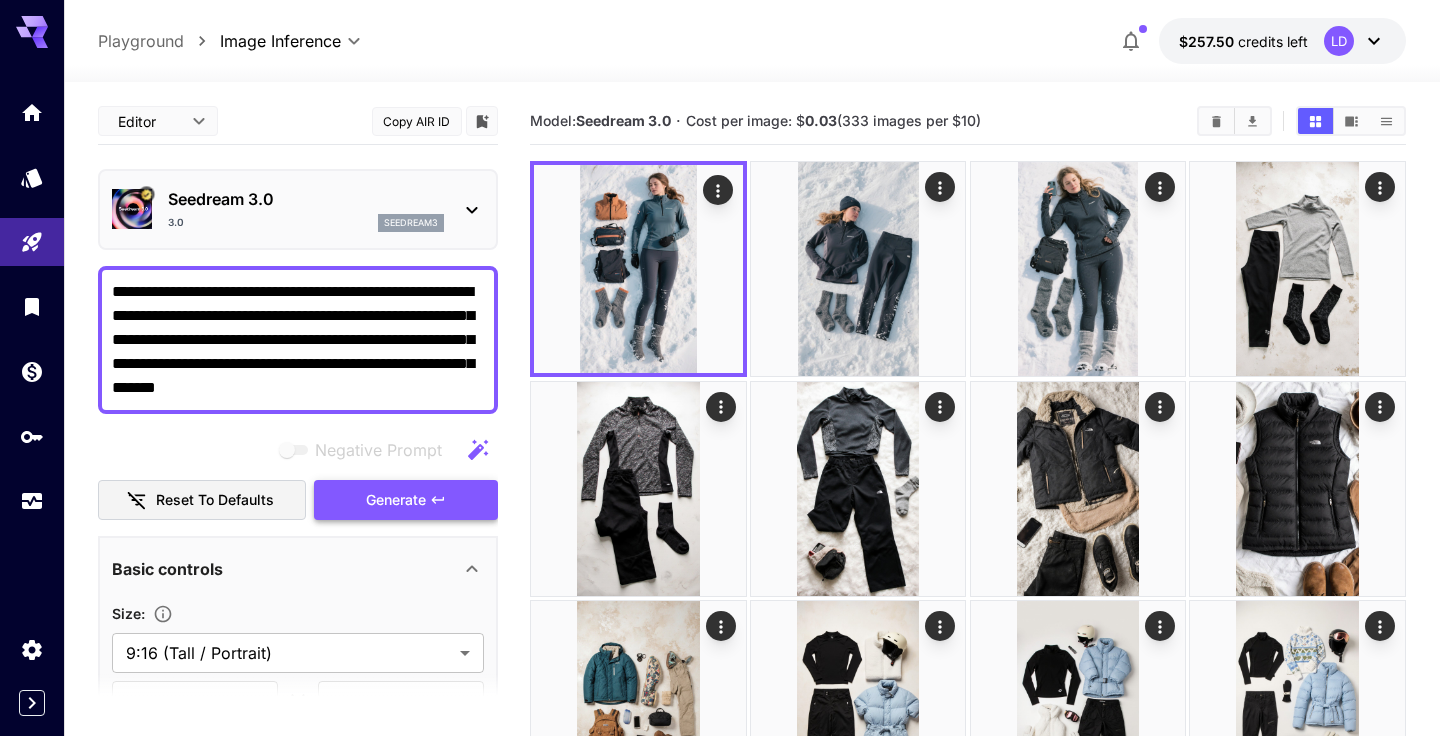 click on "Generate" at bounding box center (396, 500) 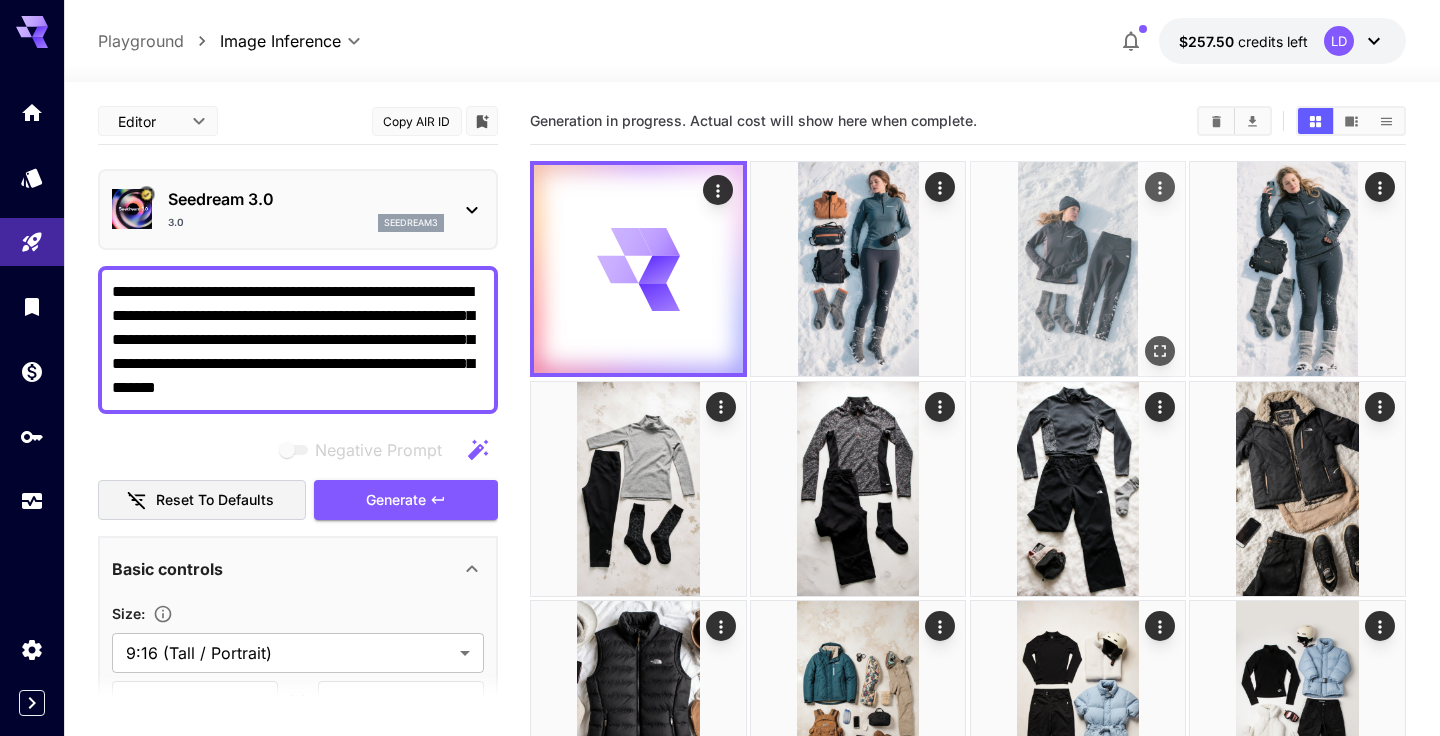 click 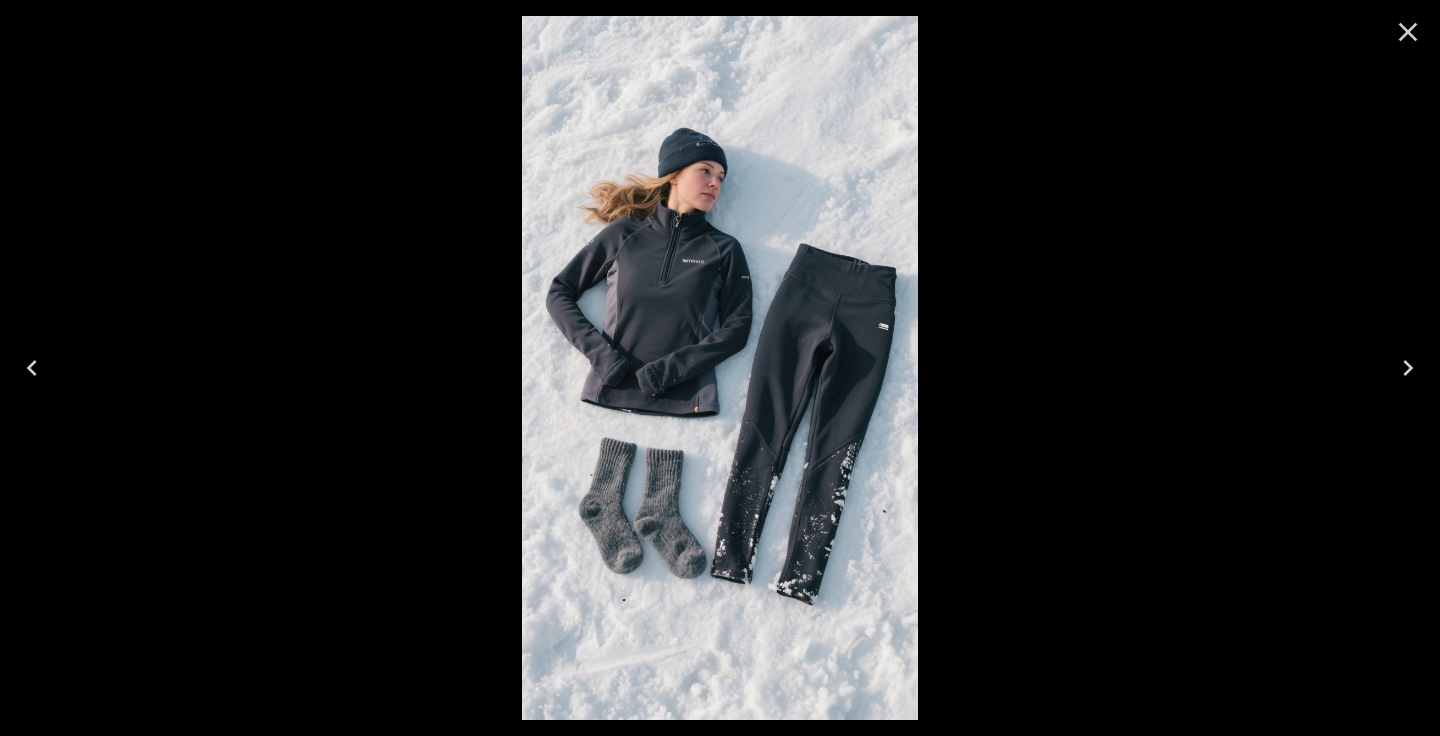 click 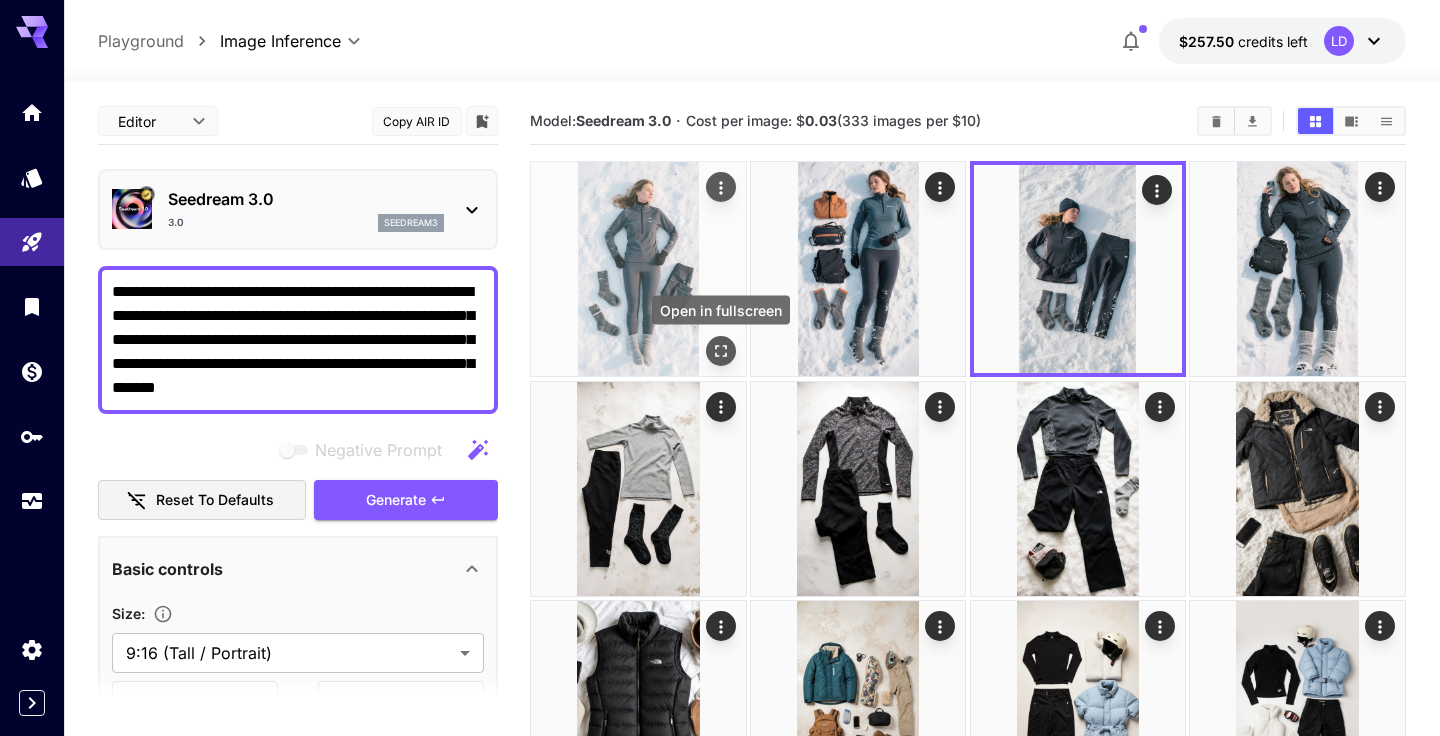 click 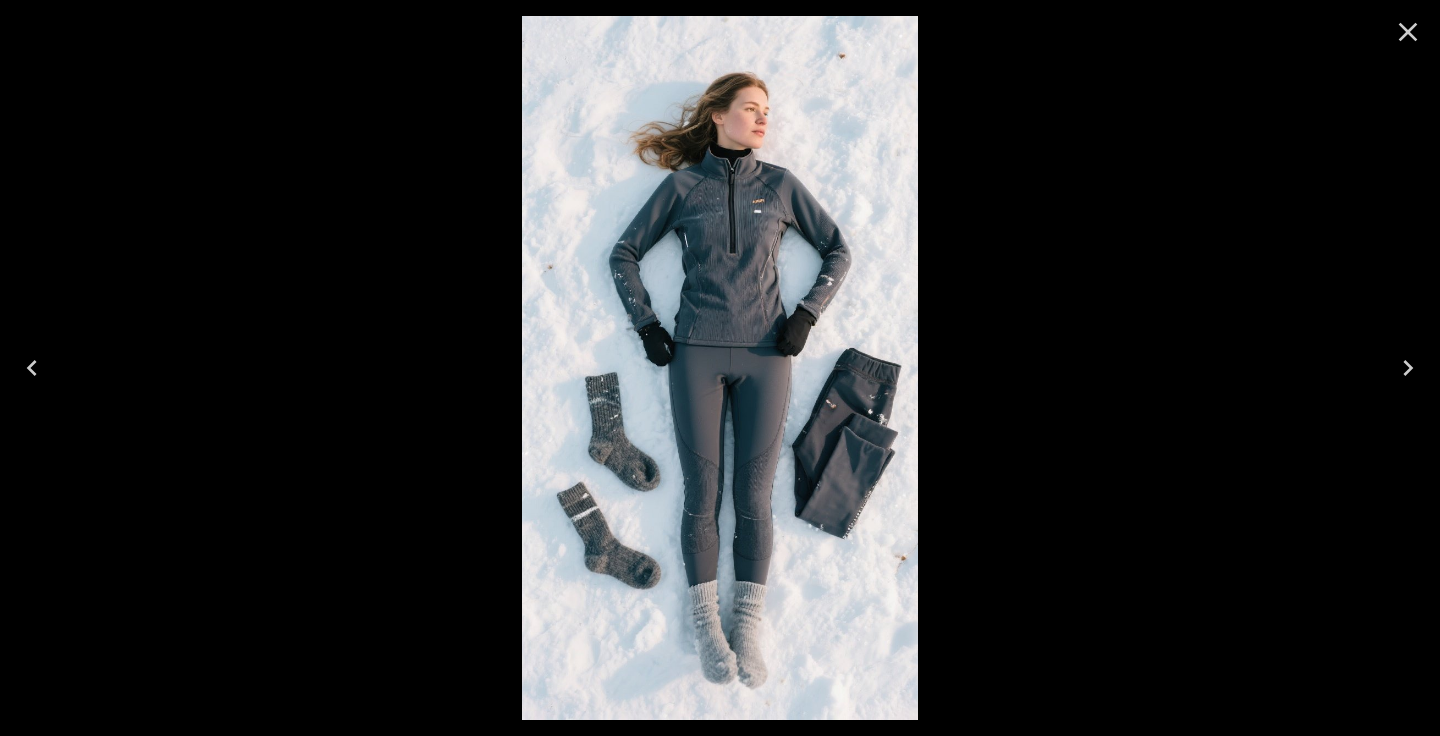 click 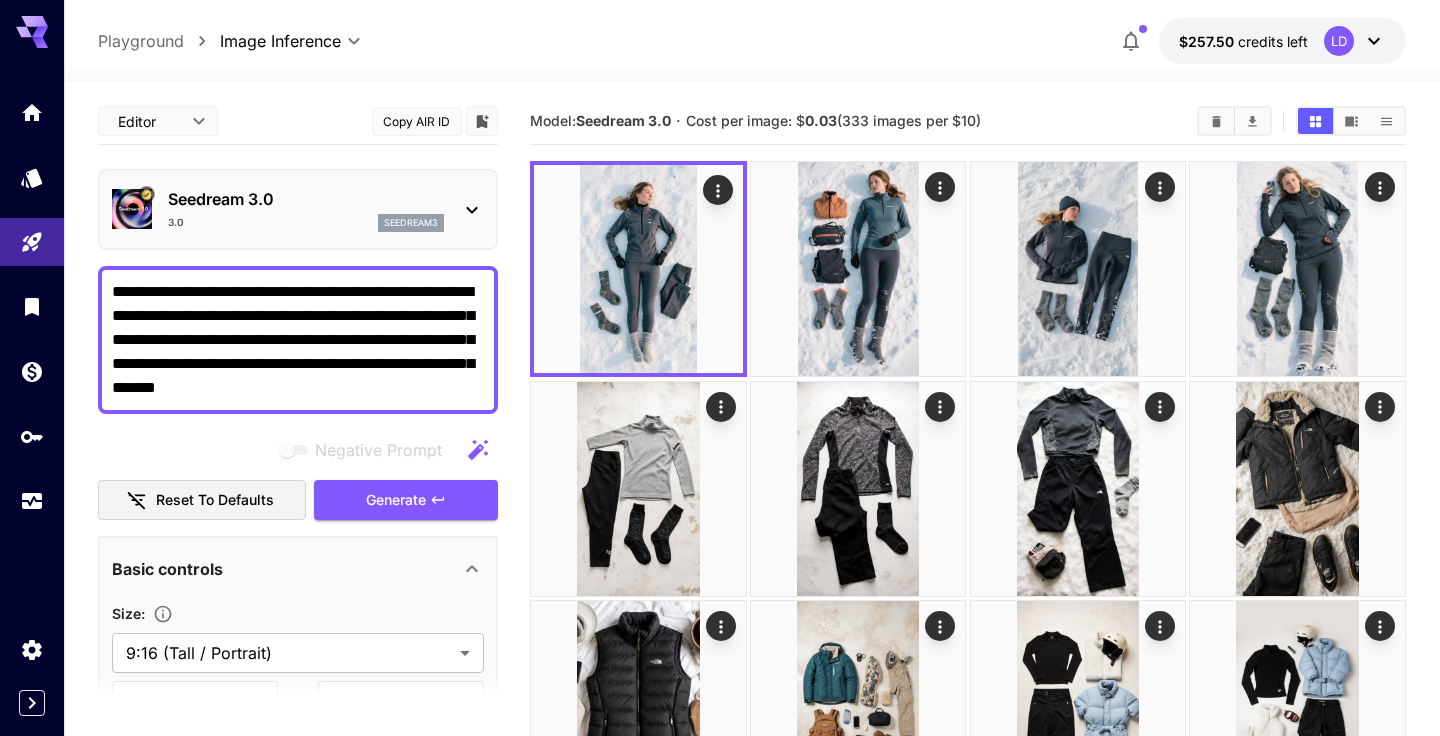 drag, startPoint x: 277, startPoint y: 315, endPoint x: 224, endPoint y: 309, distance: 53.338543 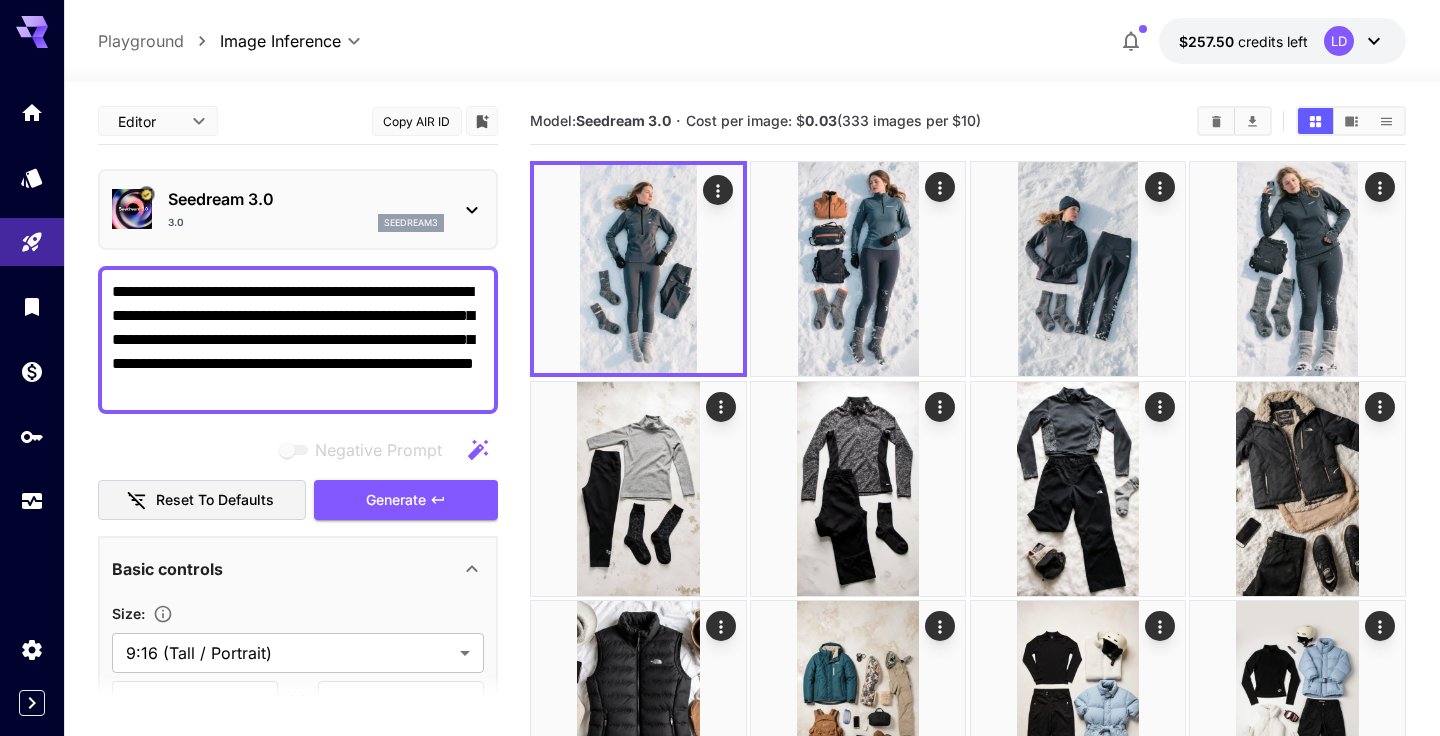 click on "**********" at bounding box center (298, 340) 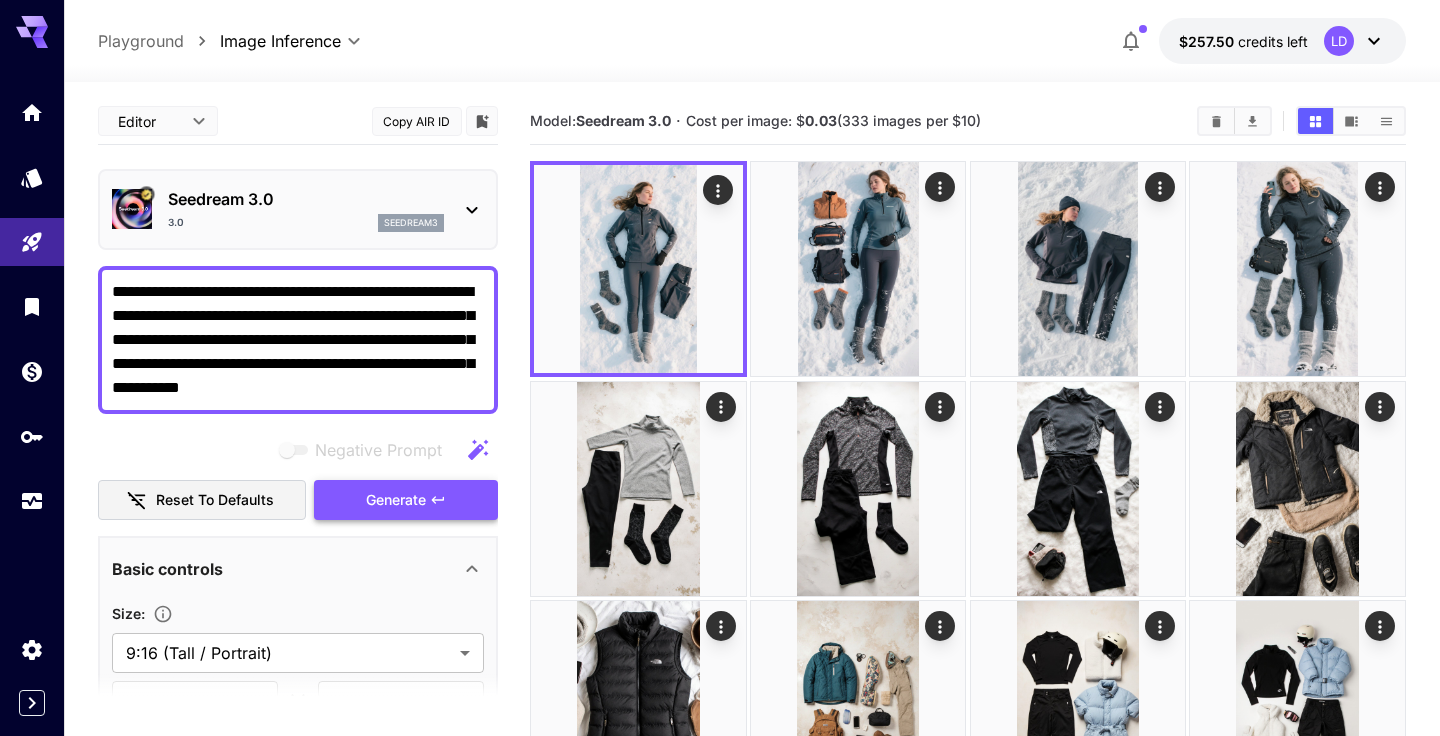 click on "Generate" at bounding box center (396, 500) 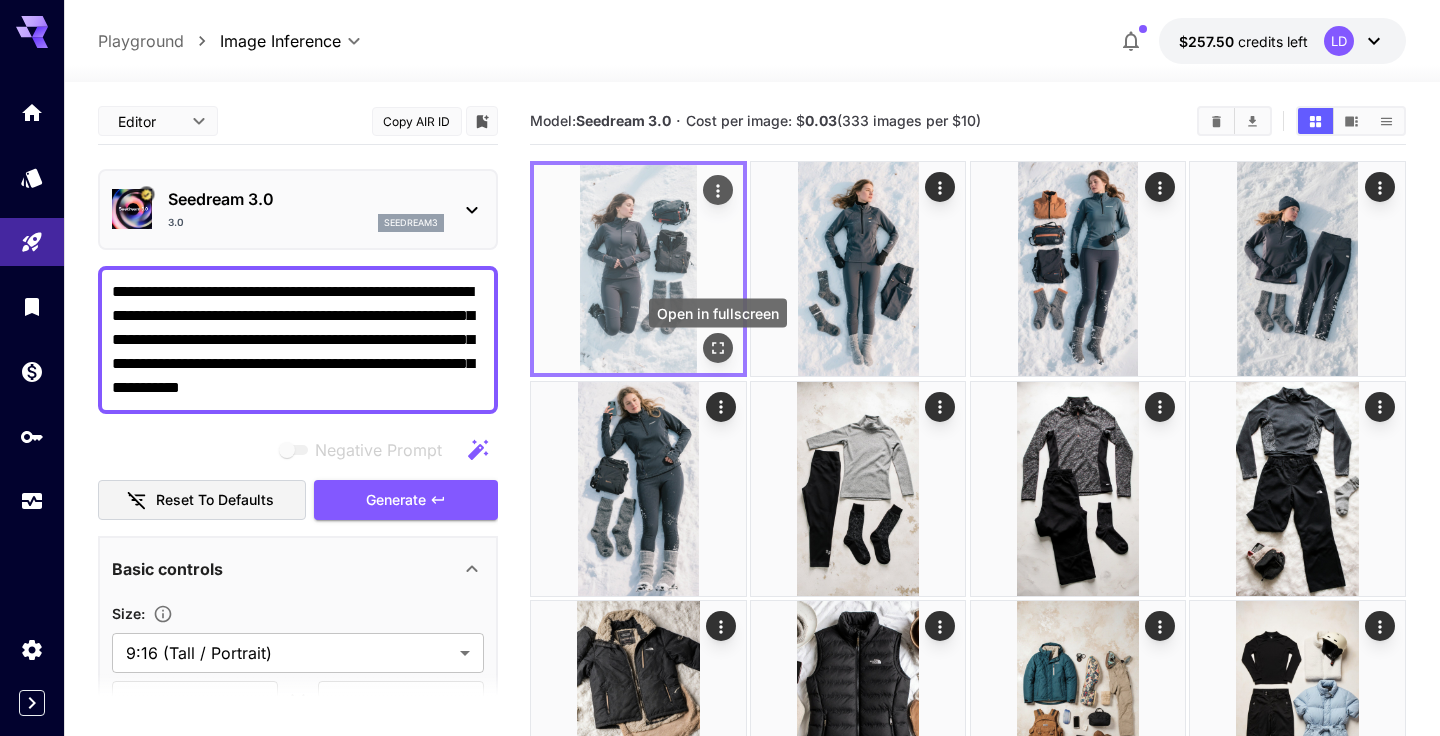click 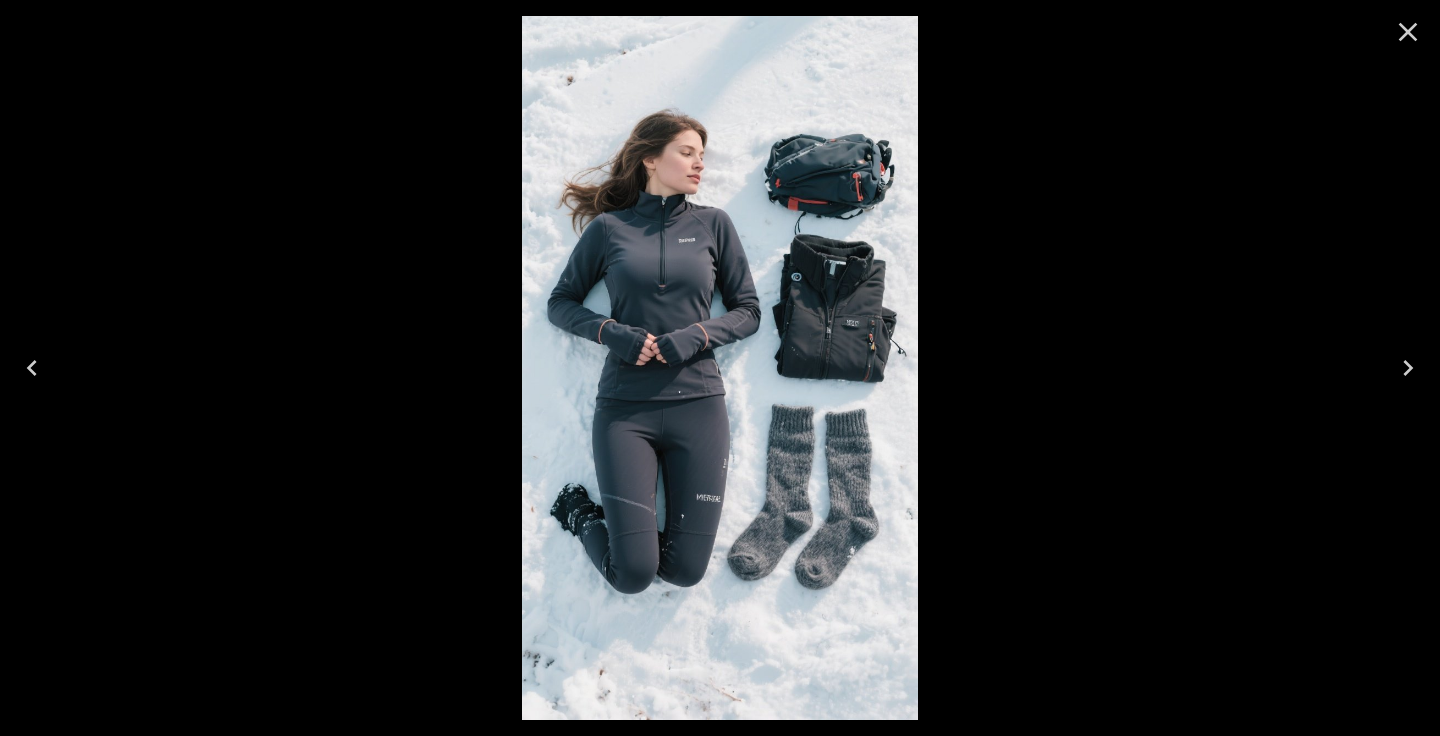 click at bounding box center (720, 368) 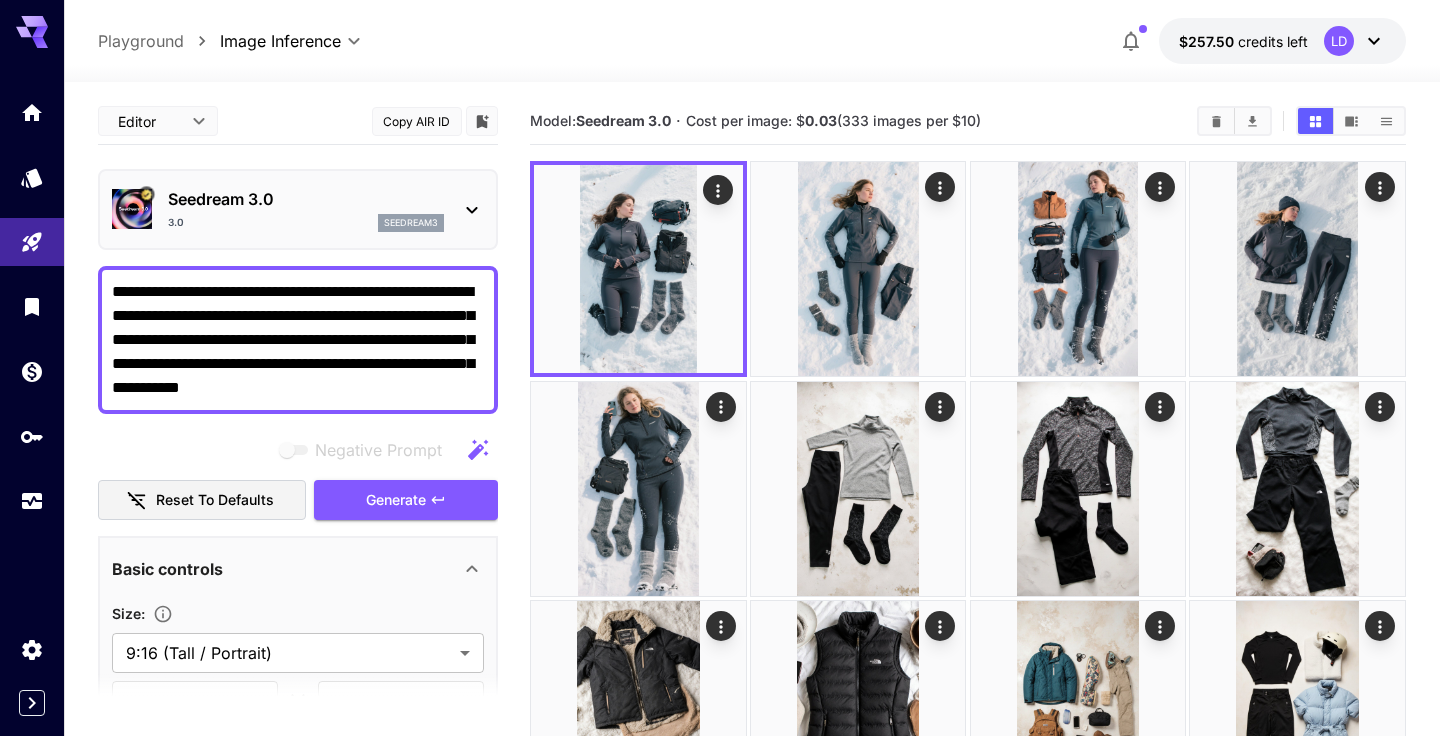 drag, startPoint x: 255, startPoint y: 335, endPoint x: 341, endPoint y: 338, distance: 86.05231 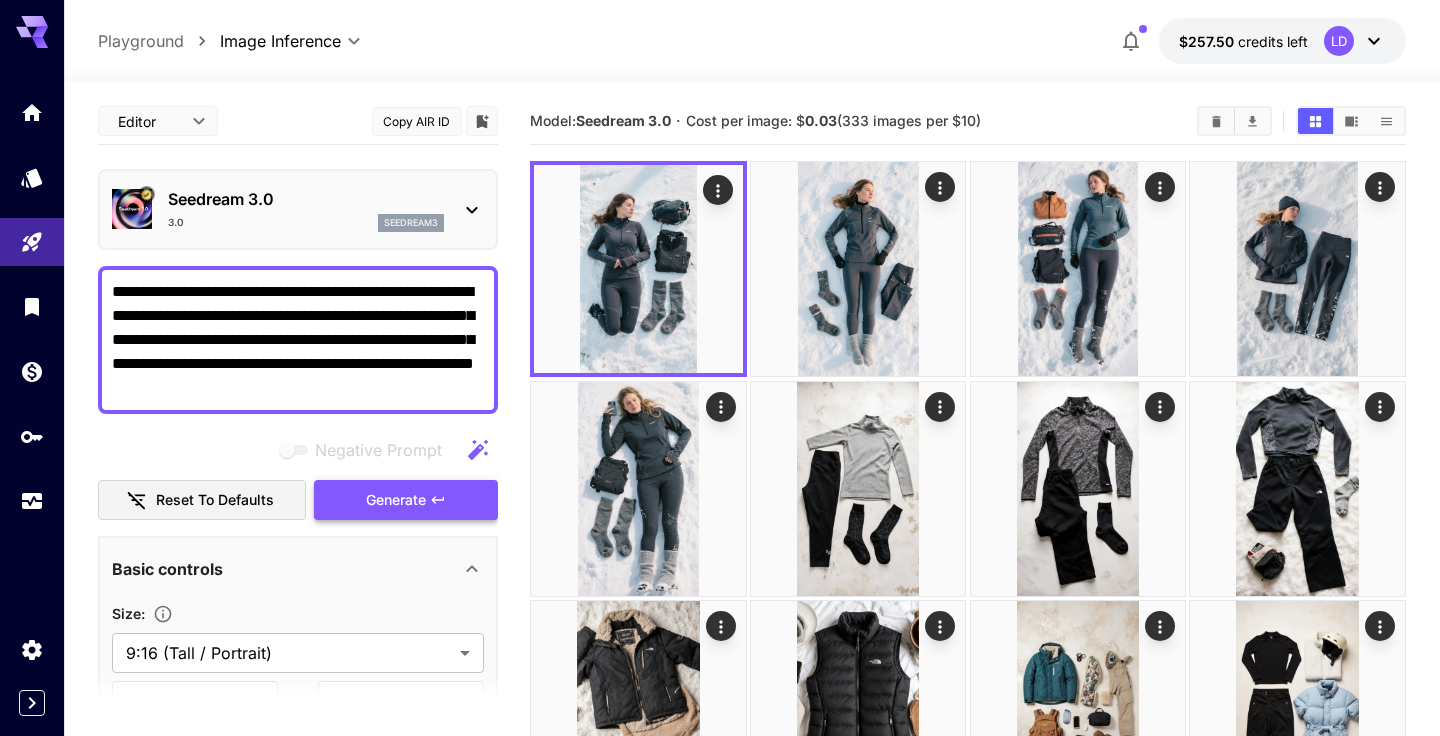 type on "**********" 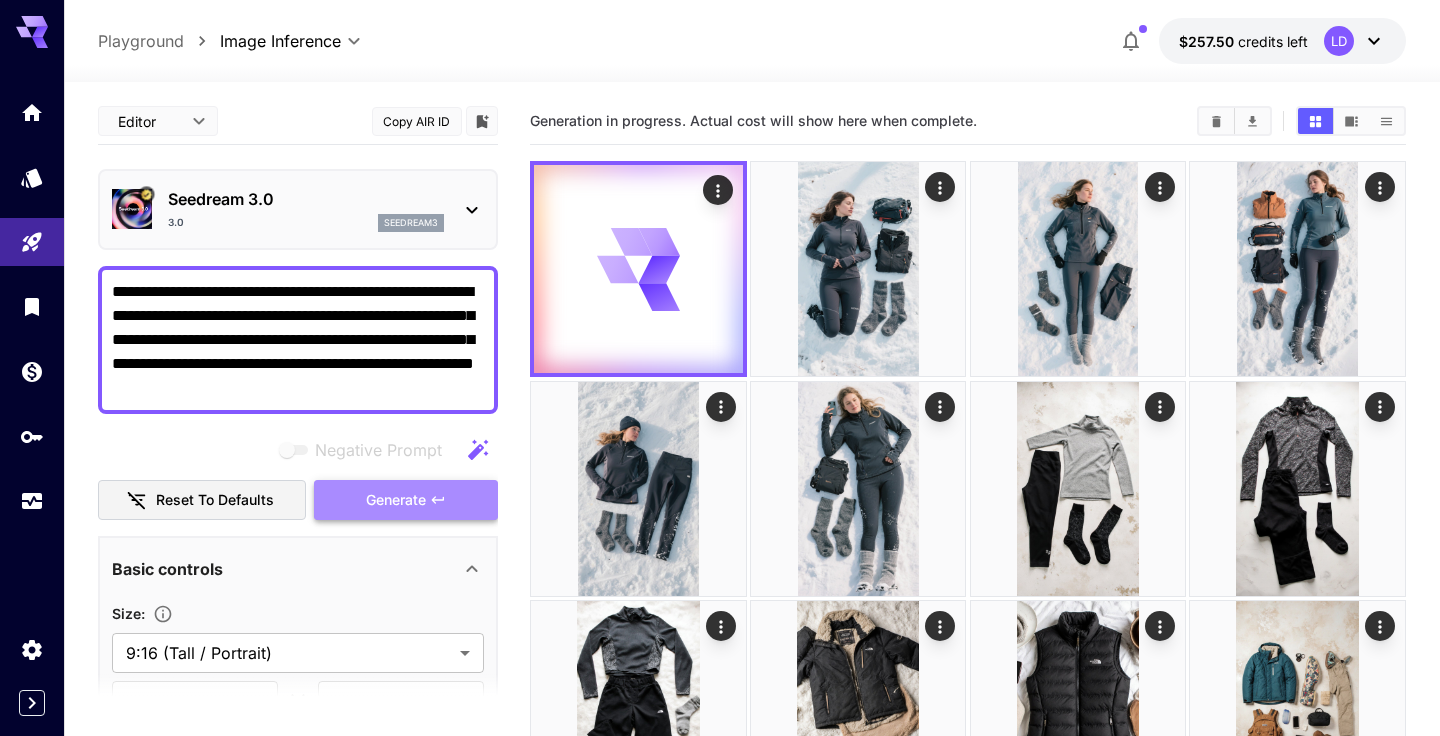 click on "Generate" at bounding box center [406, 500] 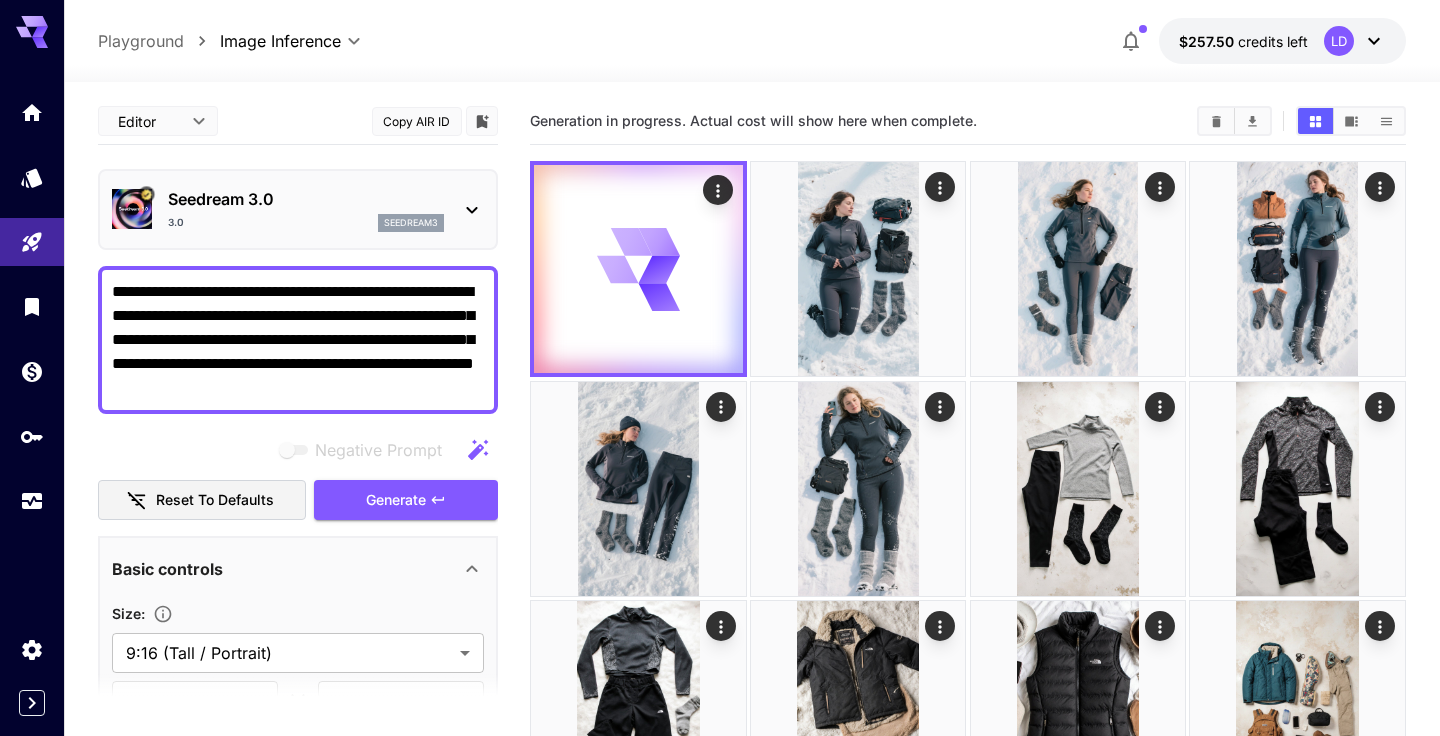 scroll, scrollTop: 0, scrollLeft: 0, axis: both 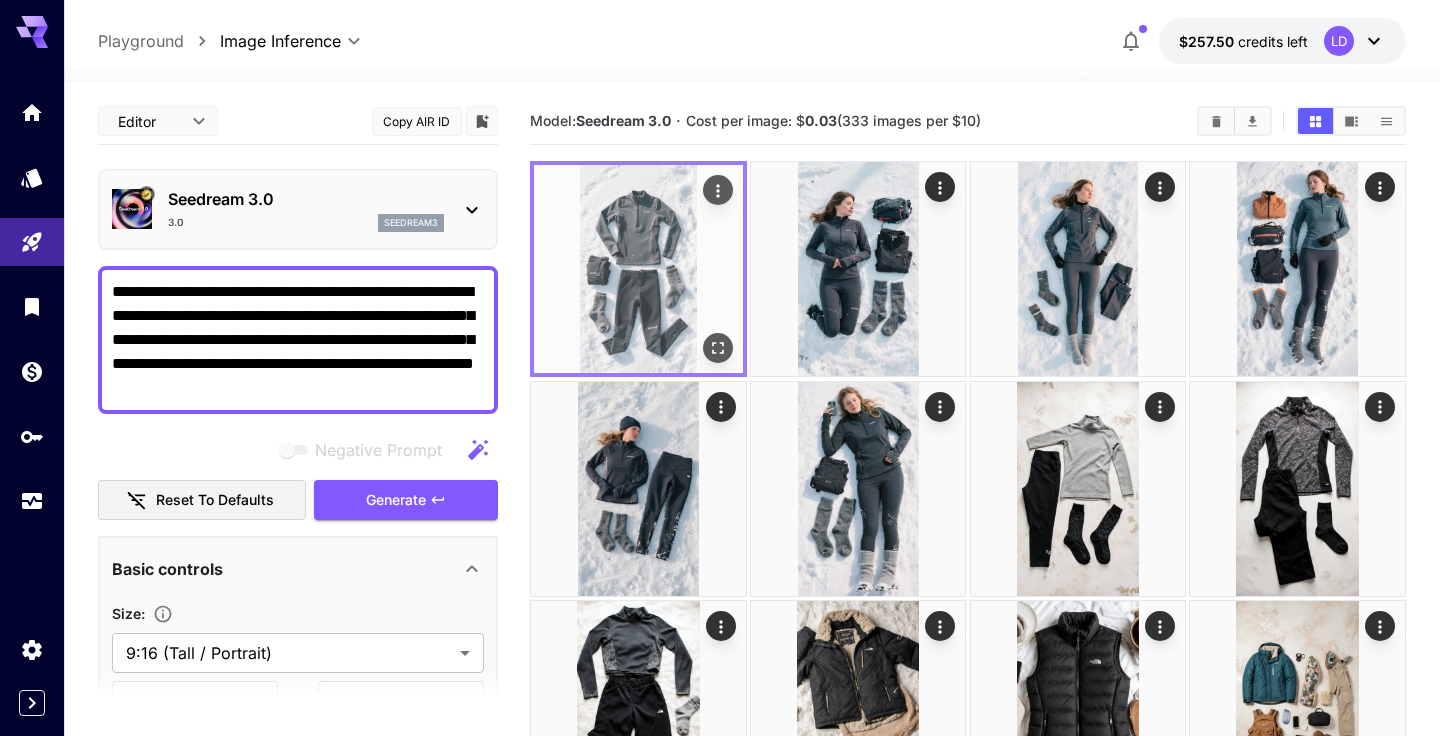 click 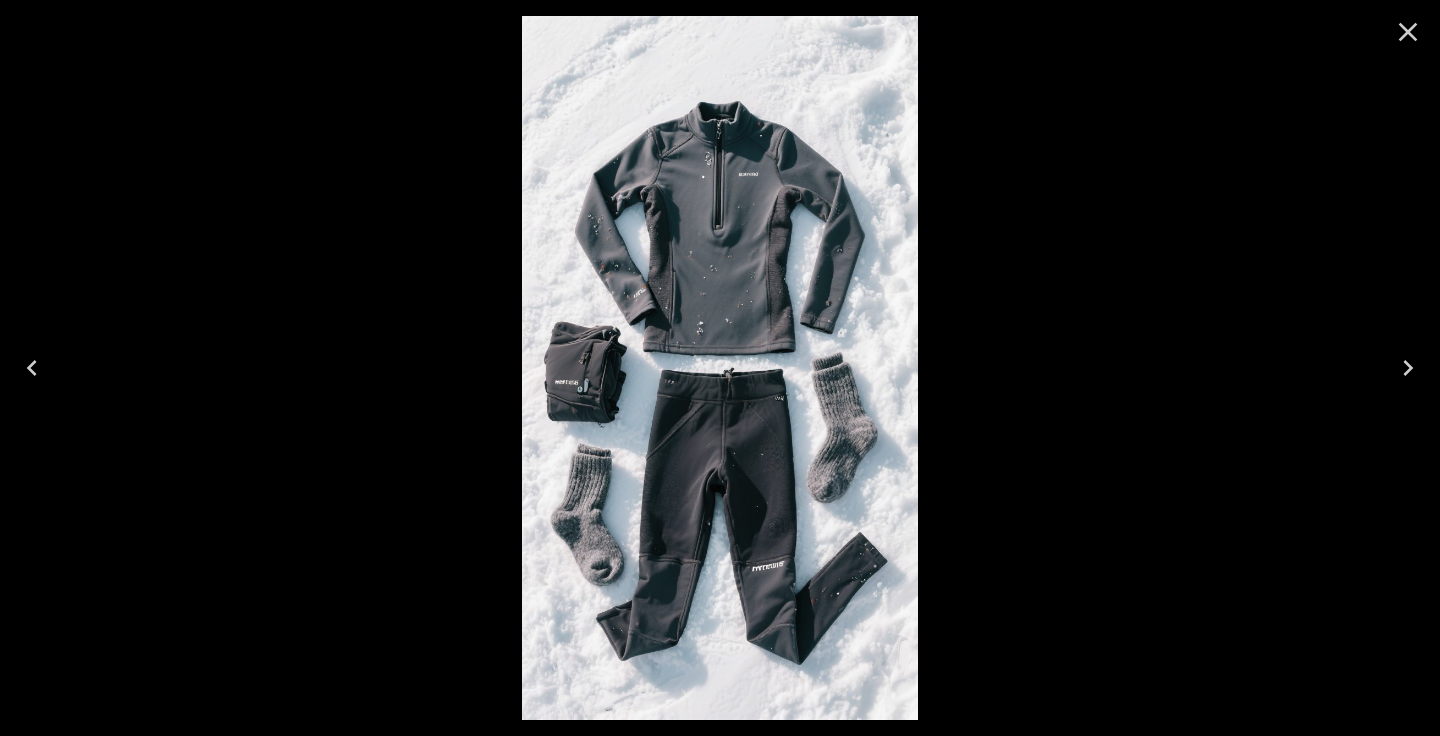 click 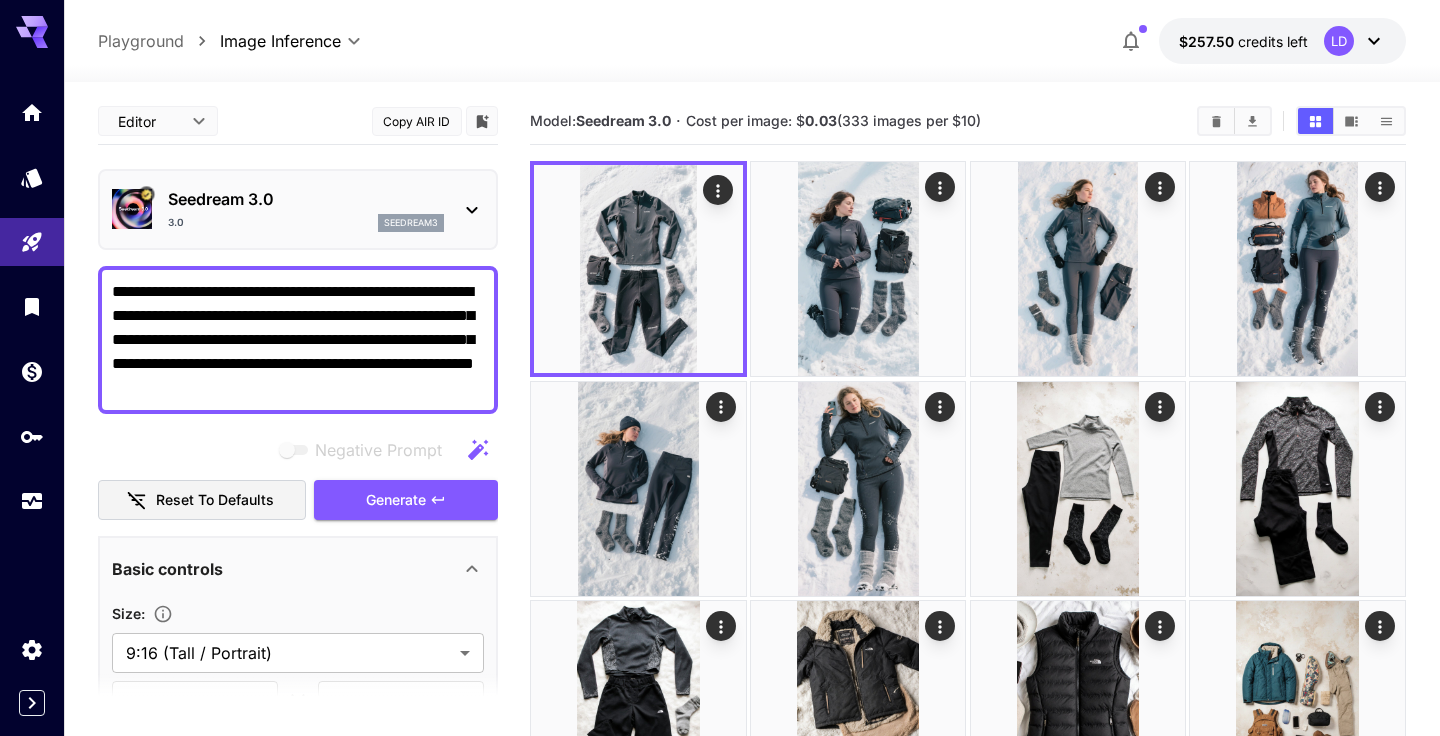 scroll, scrollTop: 0, scrollLeft: 0, axis: both 